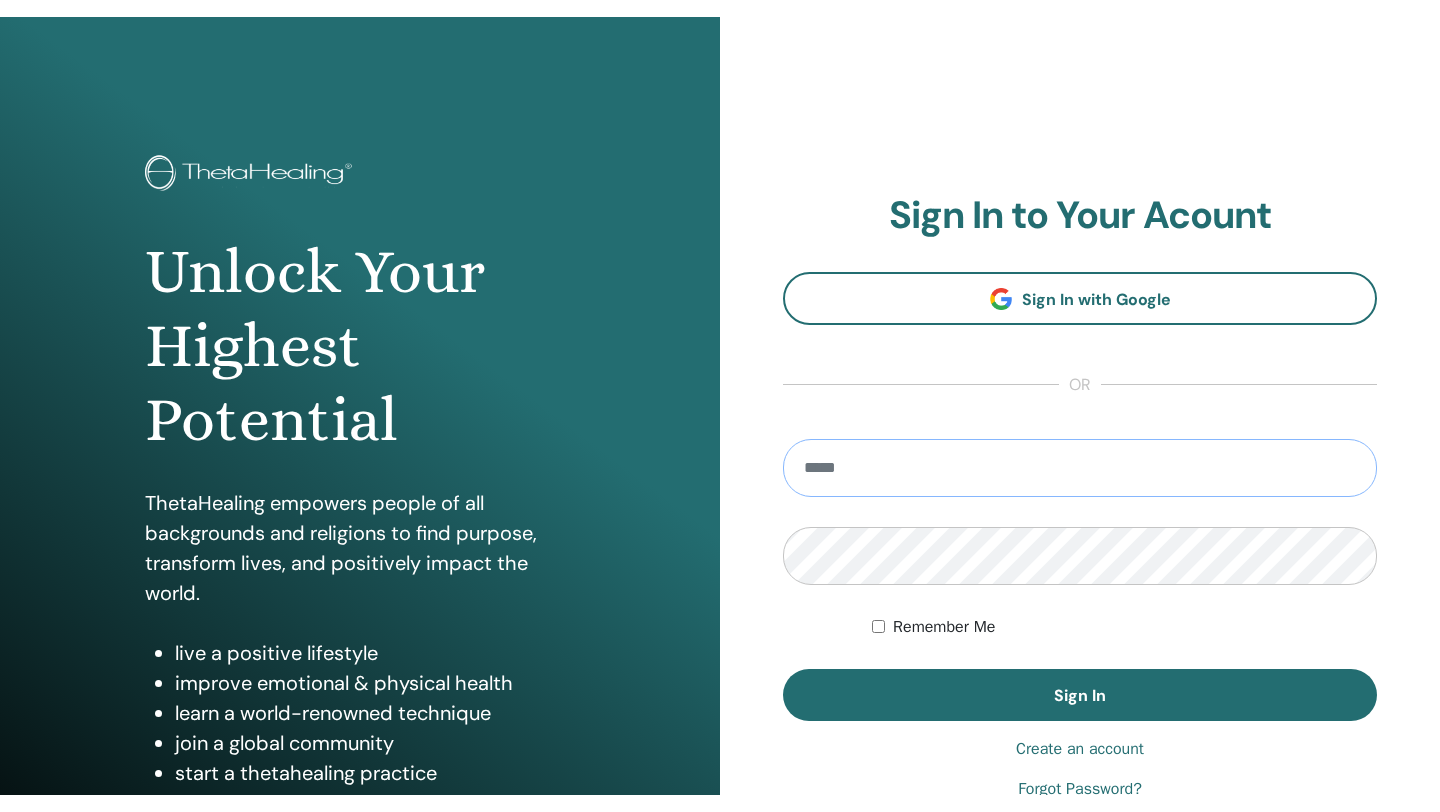 scroll, scrollTop: 0, scrollLeft: 0, axis: both 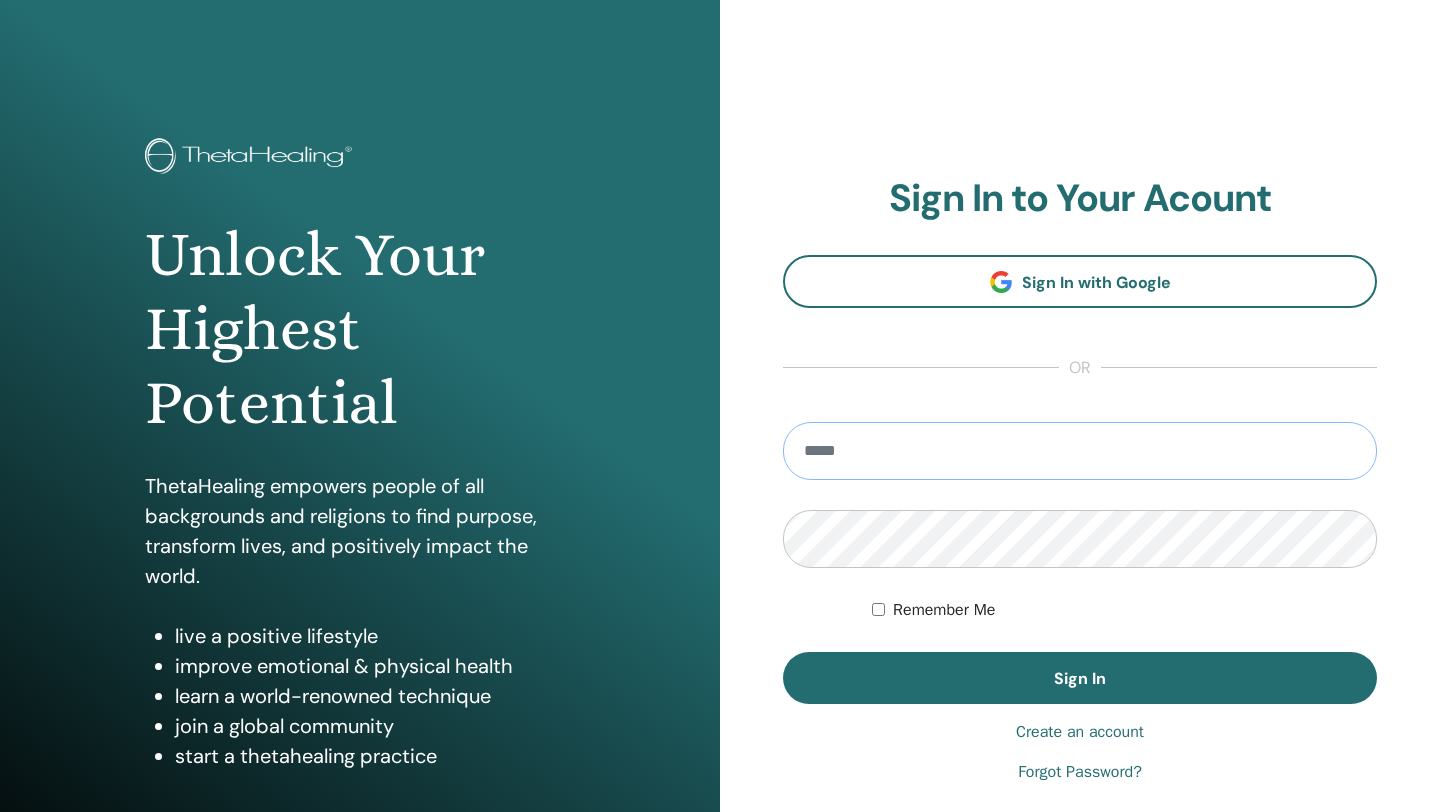 click at bounding box center (1080, 451) 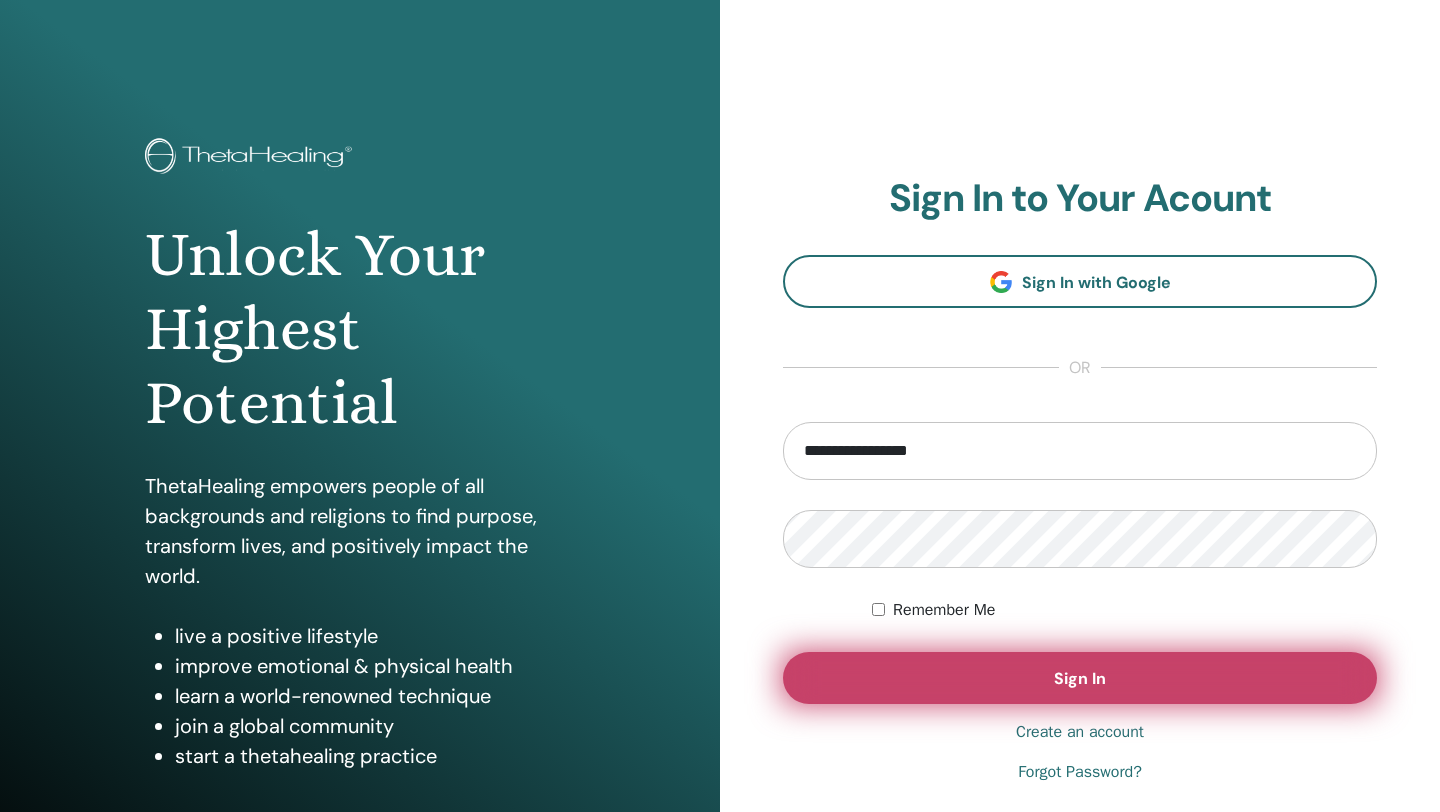 click on "Sign In" at bounding box center [1080, 678] 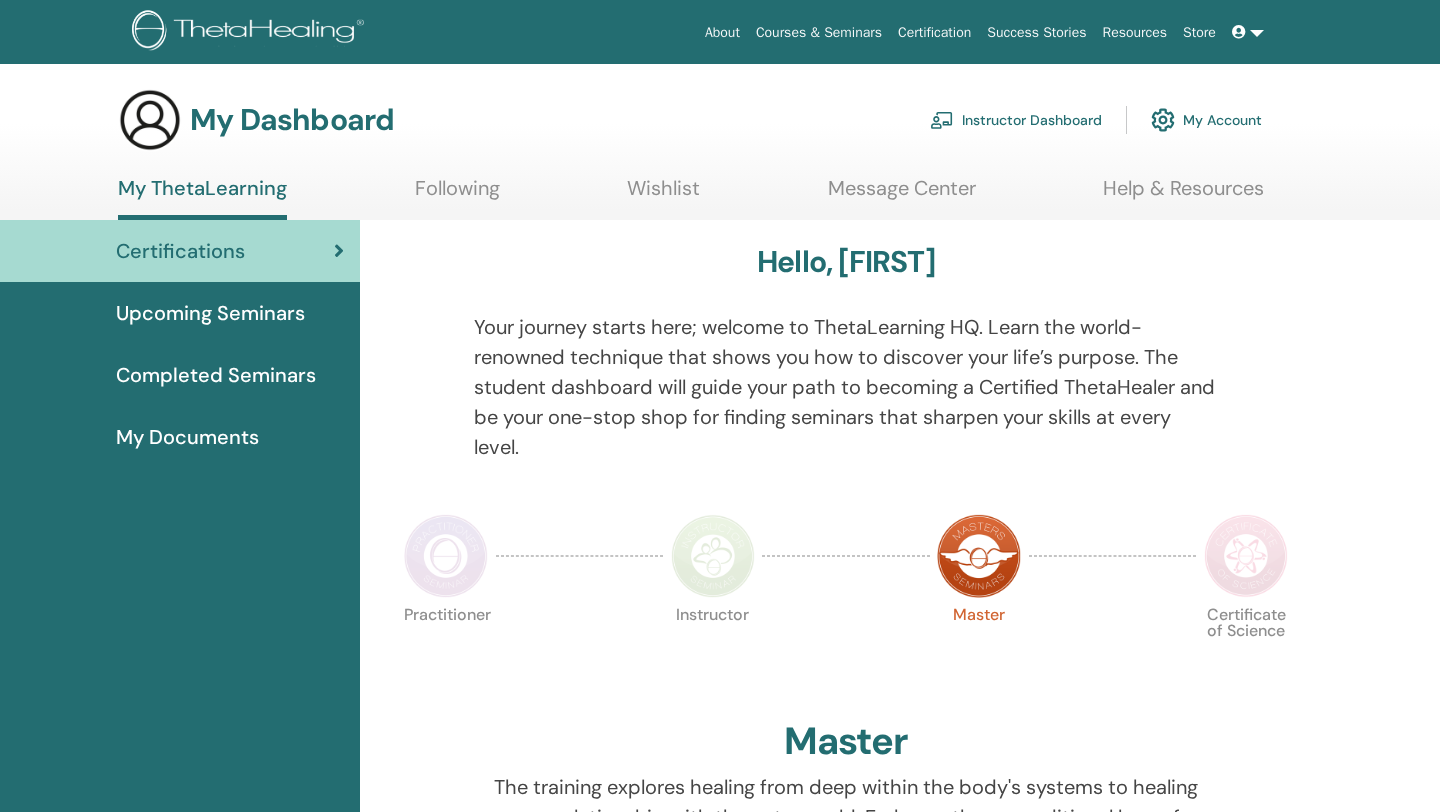 scroll, scrollTop: 0, scrollLeft: 0, axis: both 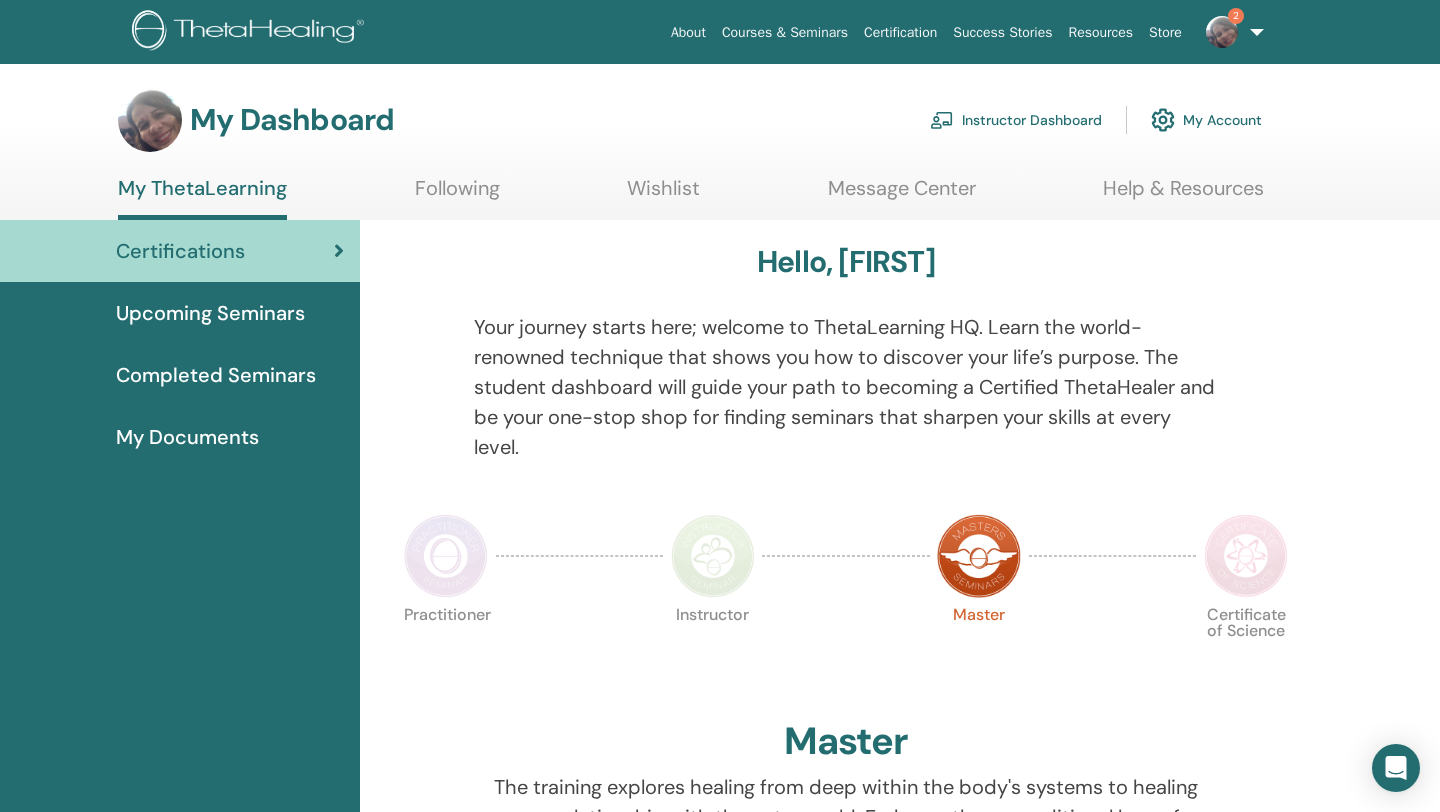 click at bounding box center (1222, 32) 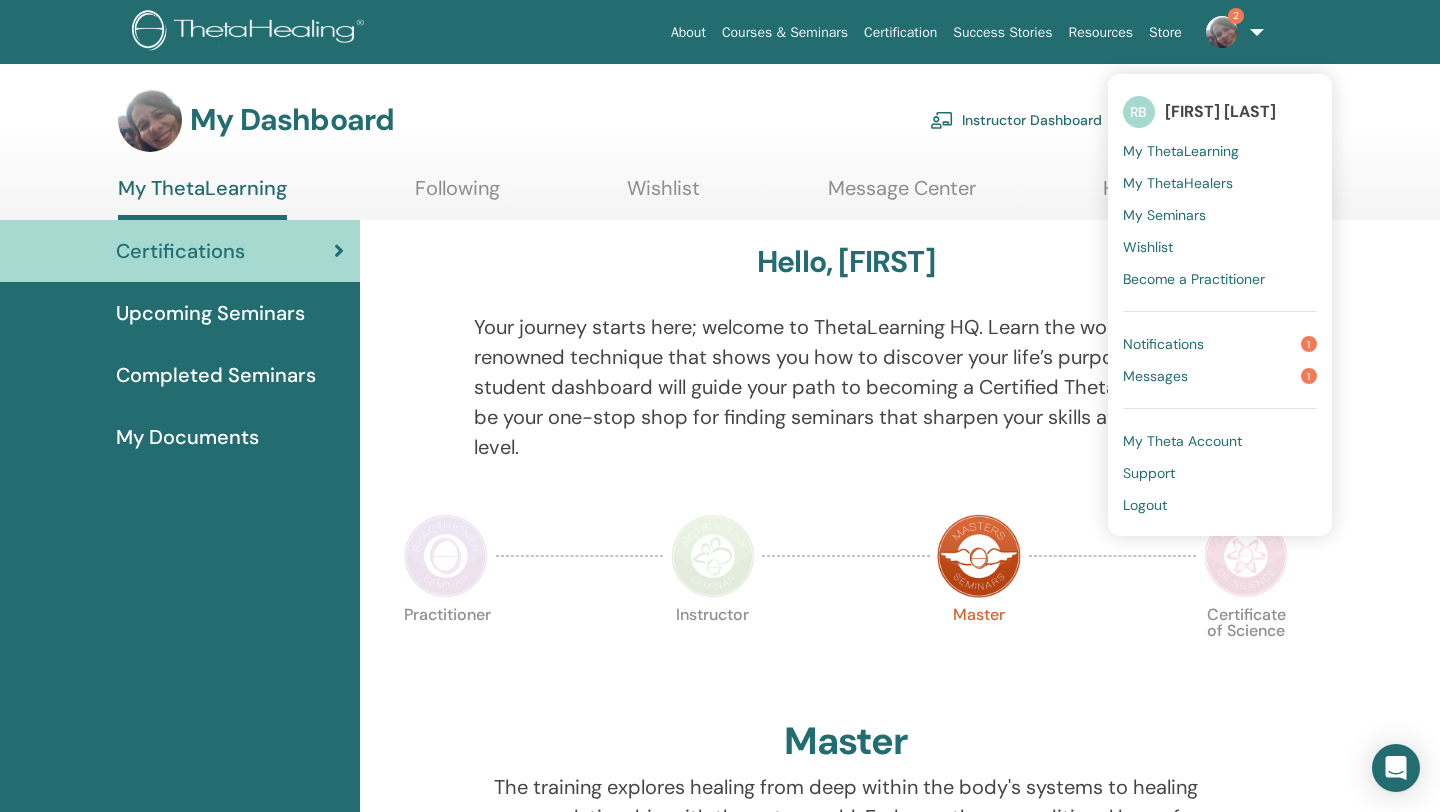 click on "Messages" at bounding box center (1155, 376) 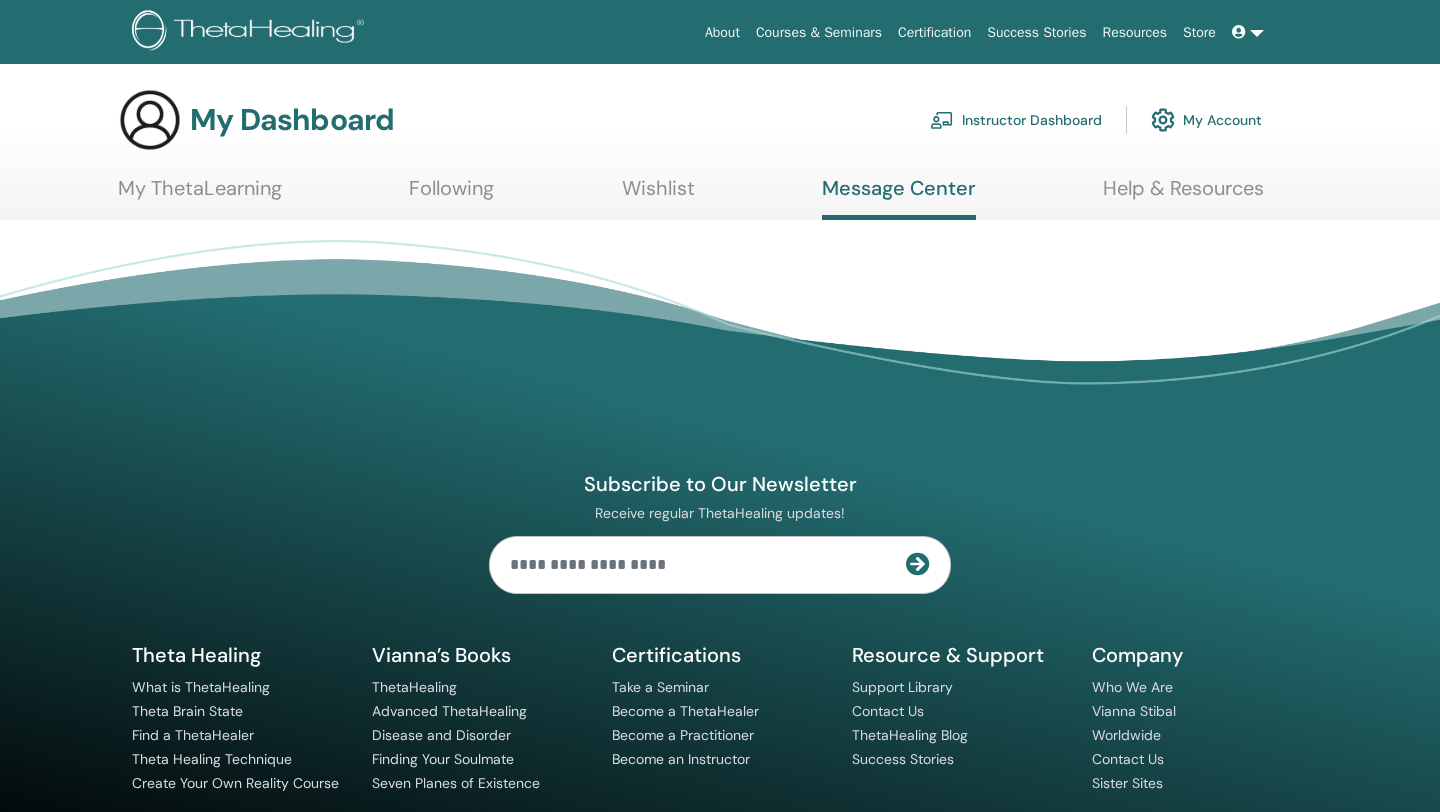 scroll, scrollTop: 0, scrollLeft: 0, axis: both 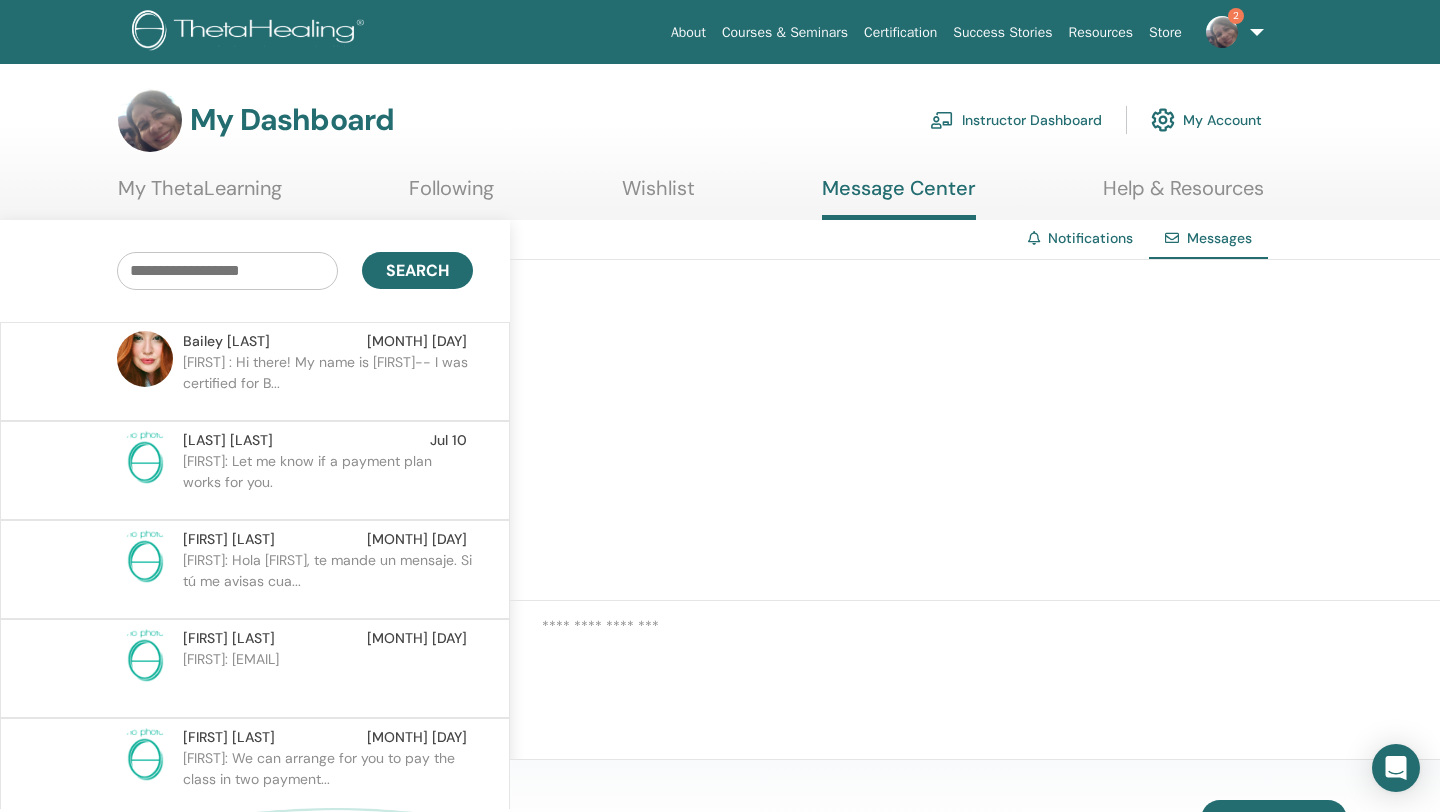 click on "[FIRST] : Hi there! My name is [FIRST]-- I was certified for B..." at bounding box center (328, 382) 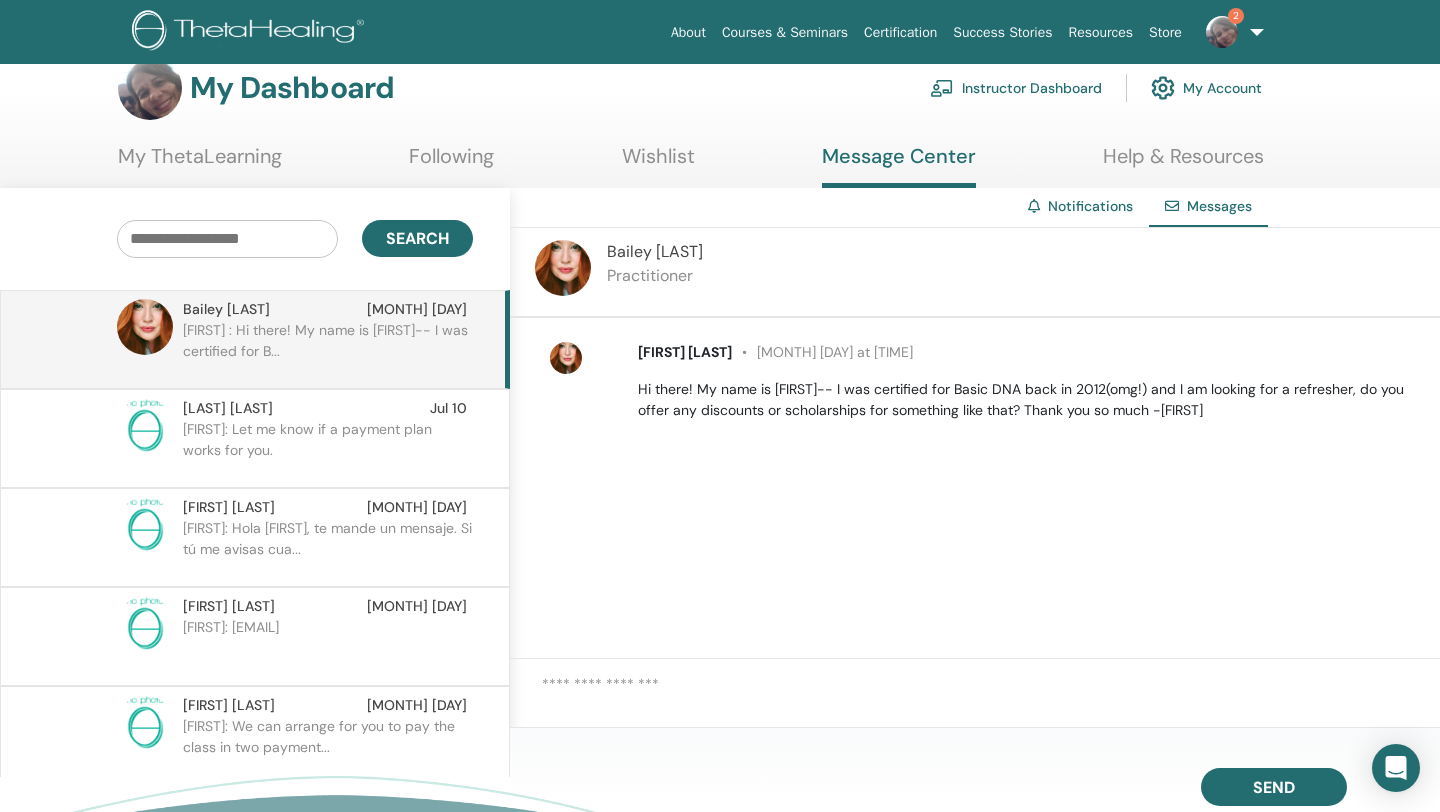 scroll, scrollTop: 38, scrollLeft: 0, axis: vertical 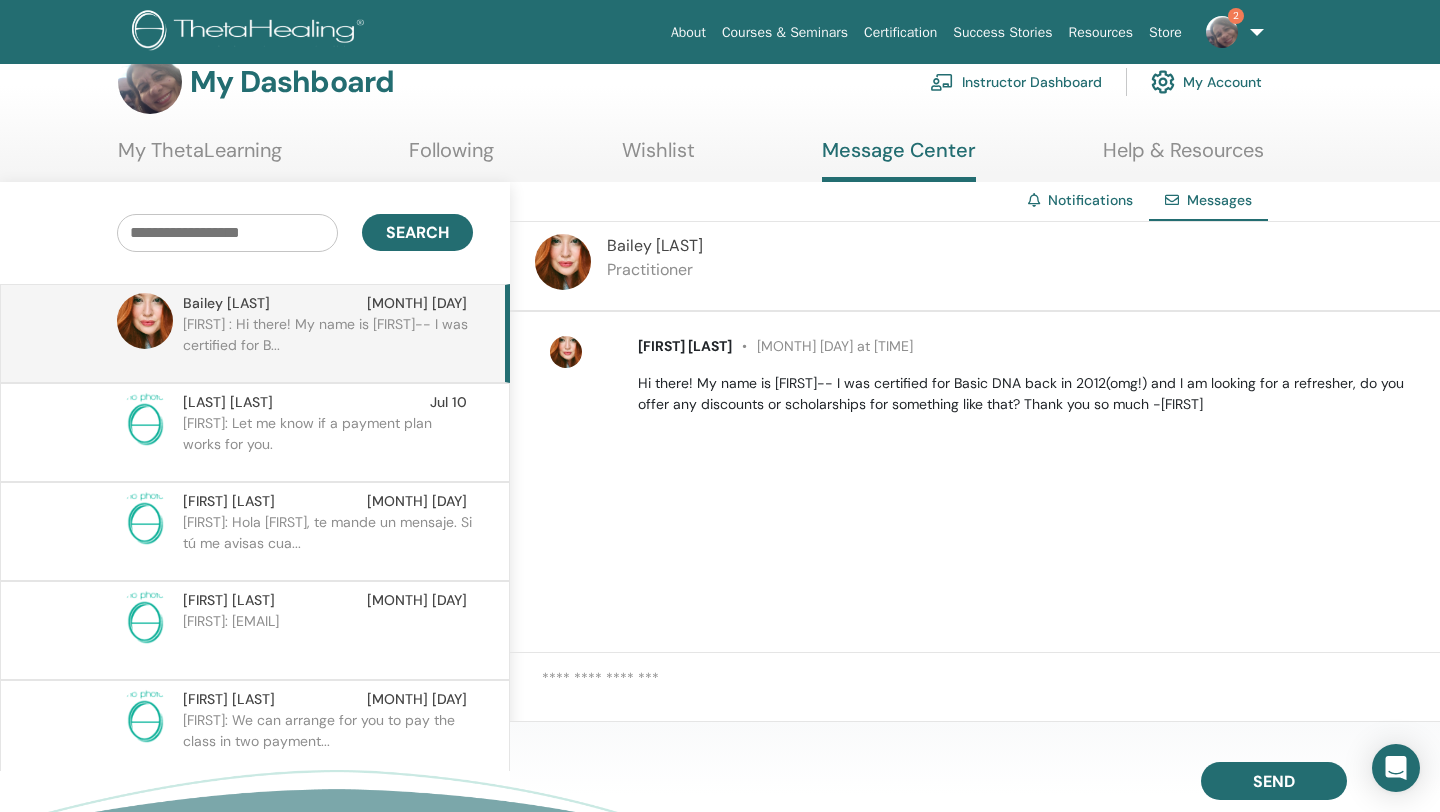 click at bounding box center [991, 693] 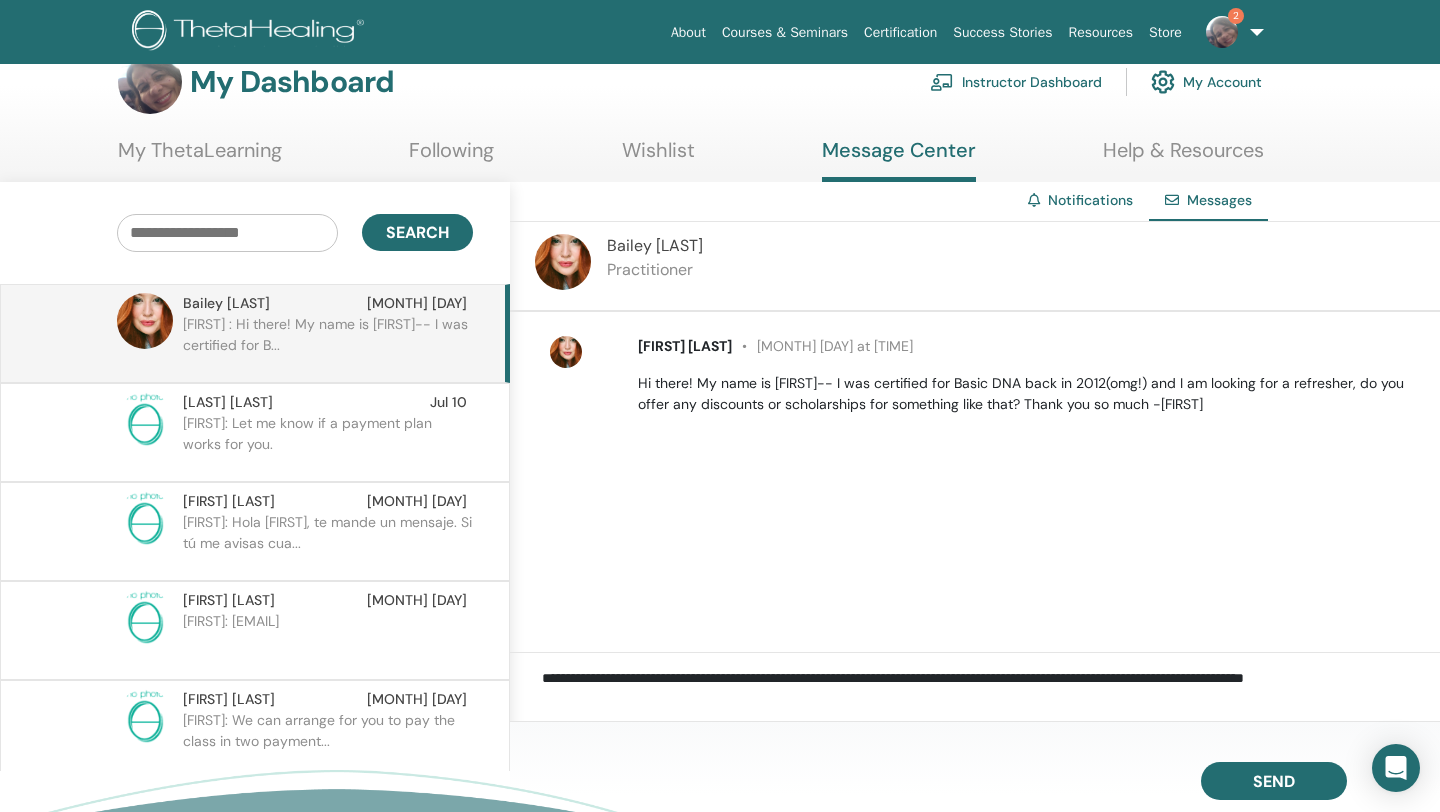 click on "**********" at bounding box center [991, 693] 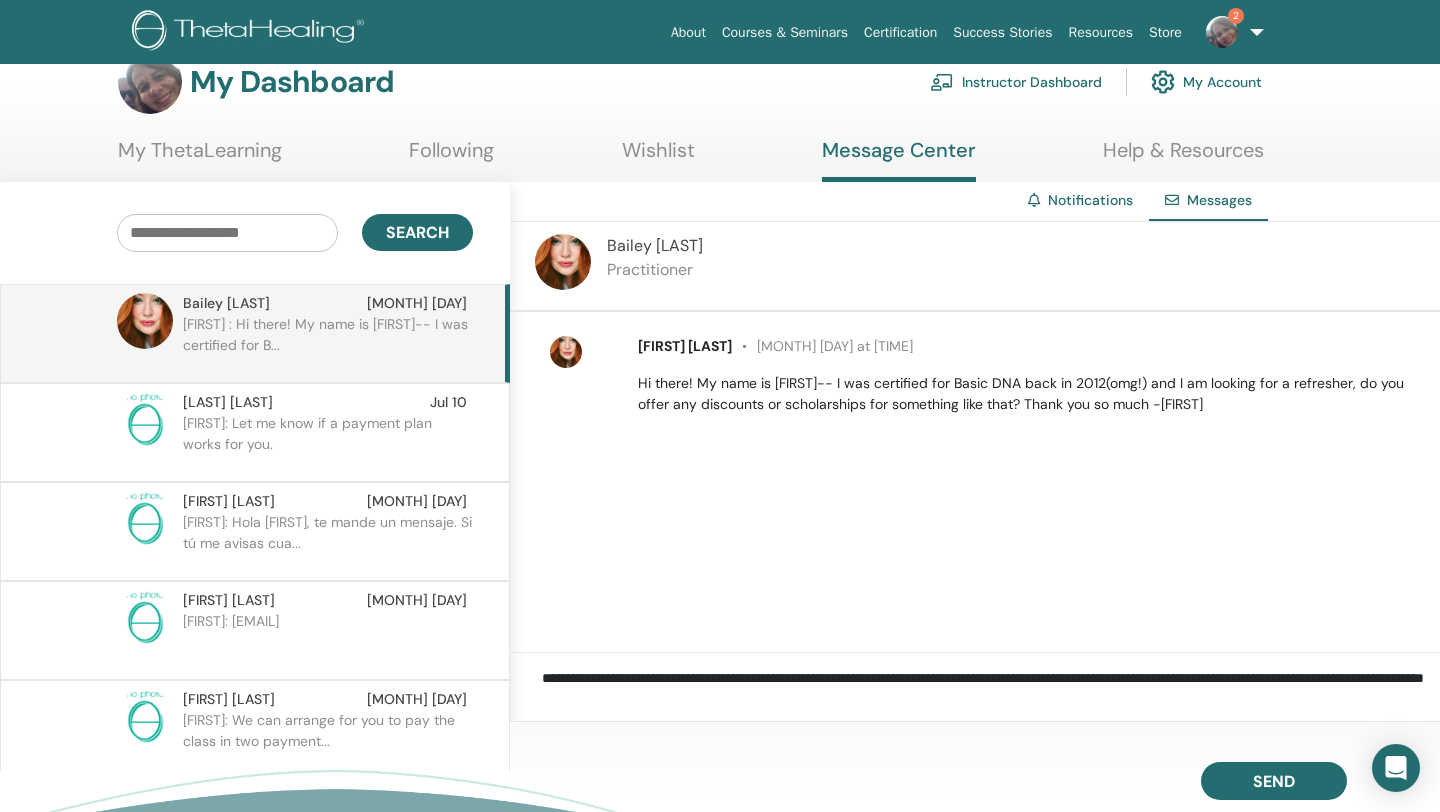 click on "**********" at bounding box center [991, 693] 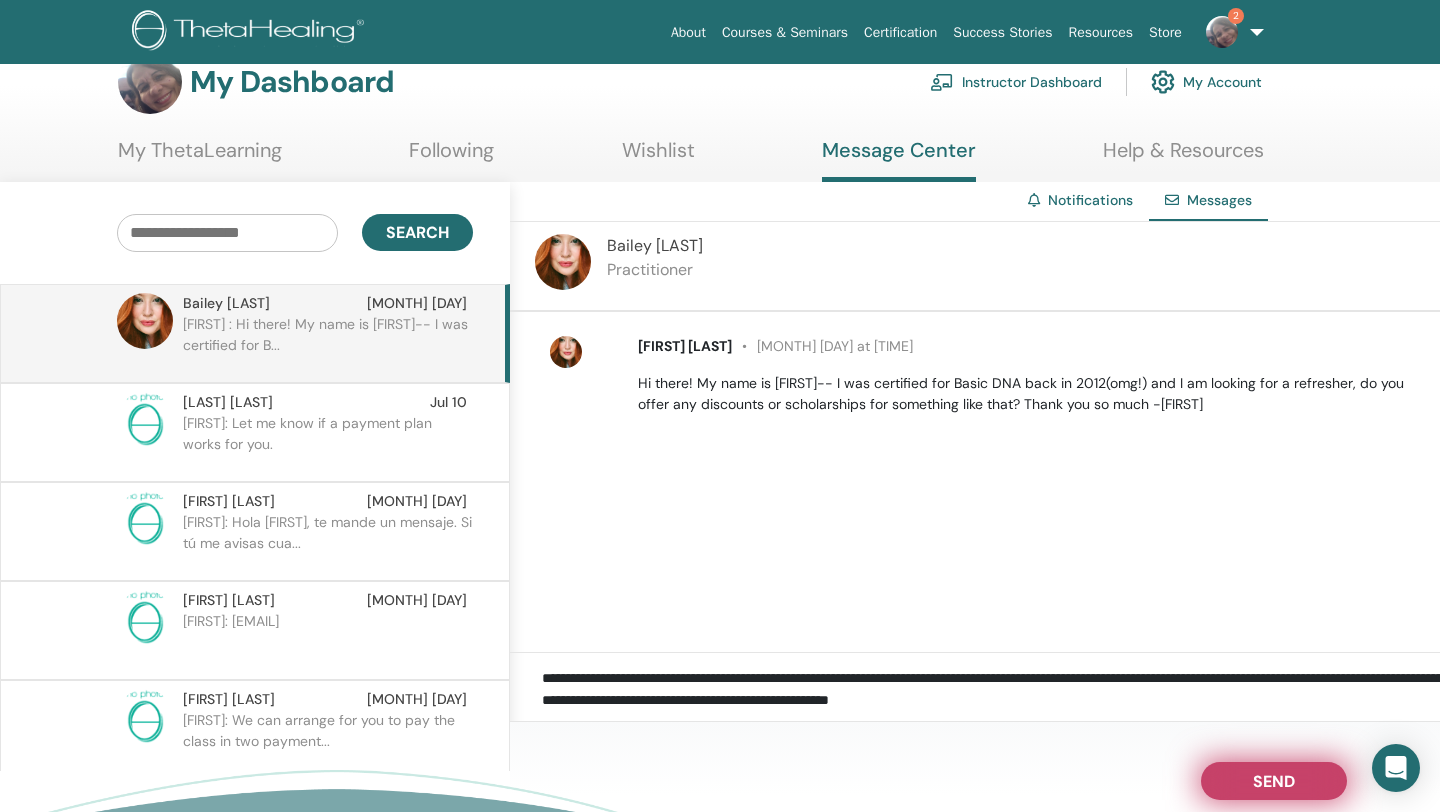 type on "**********" 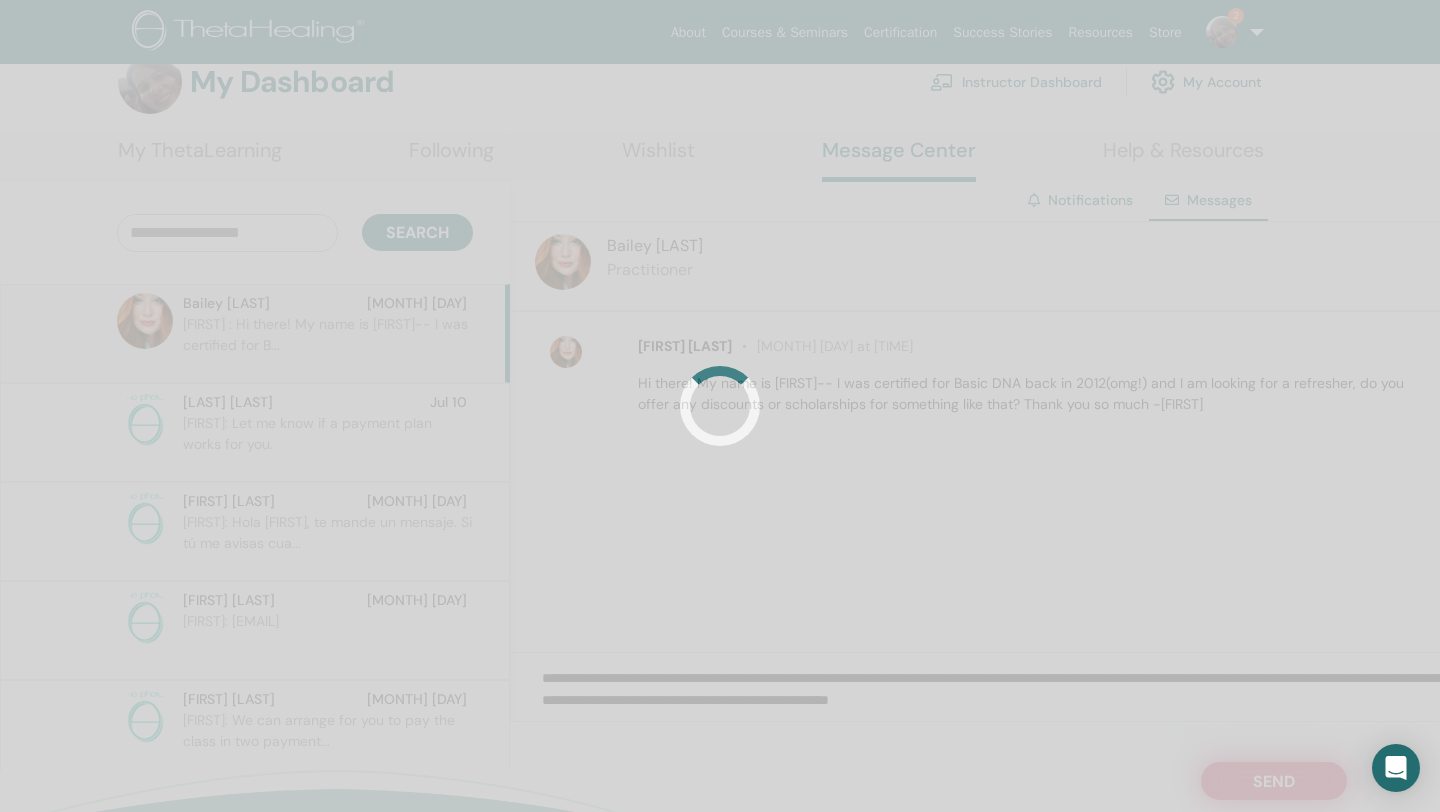 type 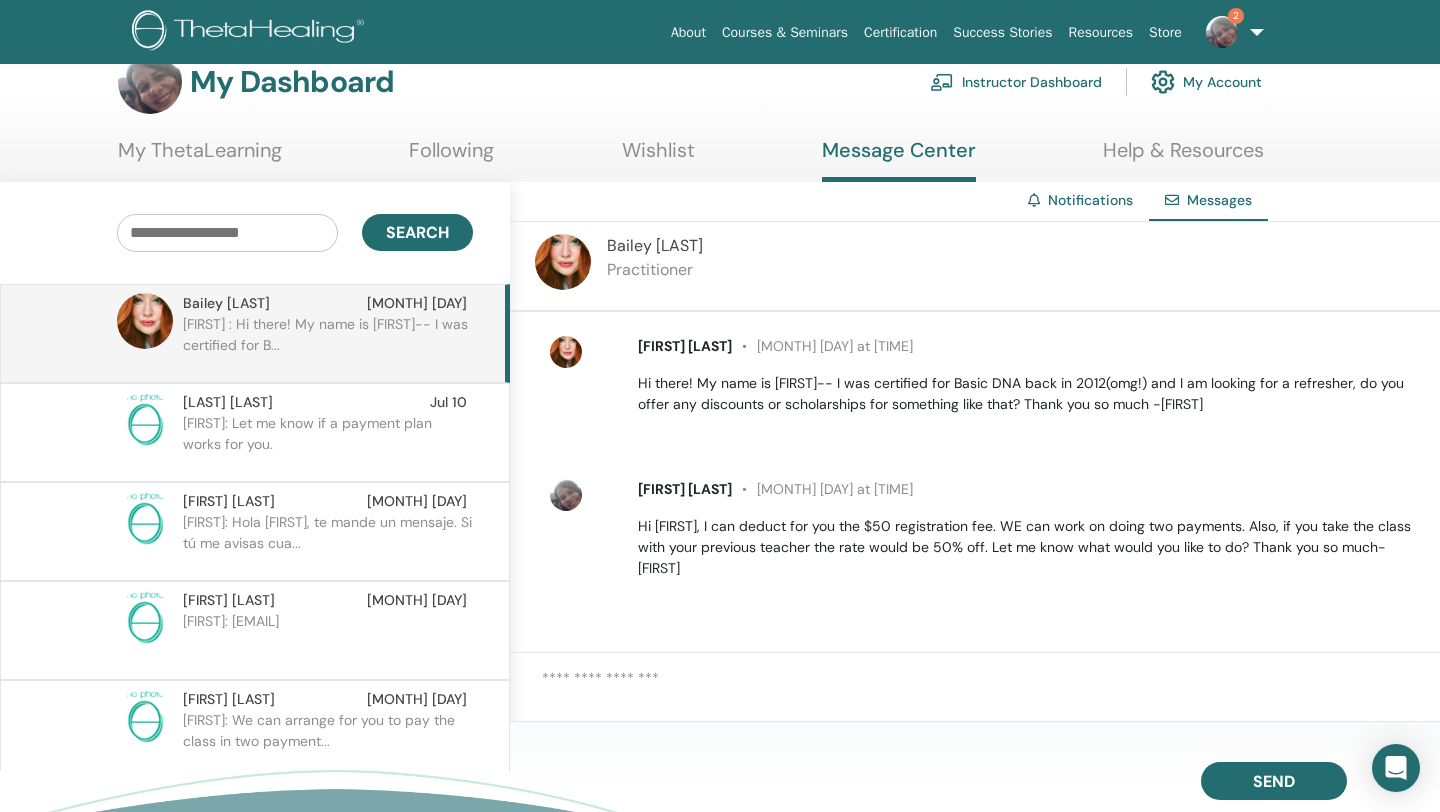 click at bounding box center [1222, 32] 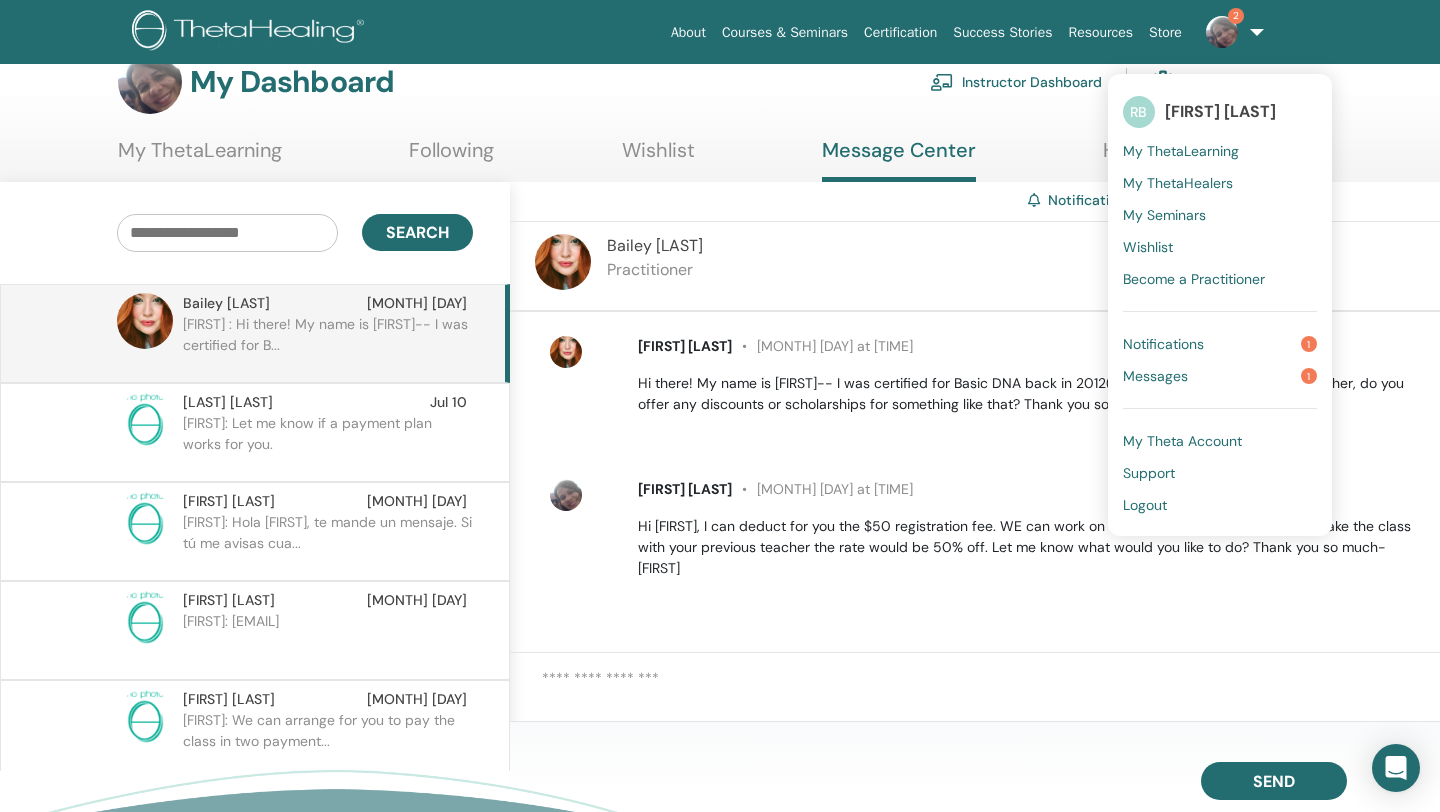 click on "Messages" at bounding box center (1155, 376) 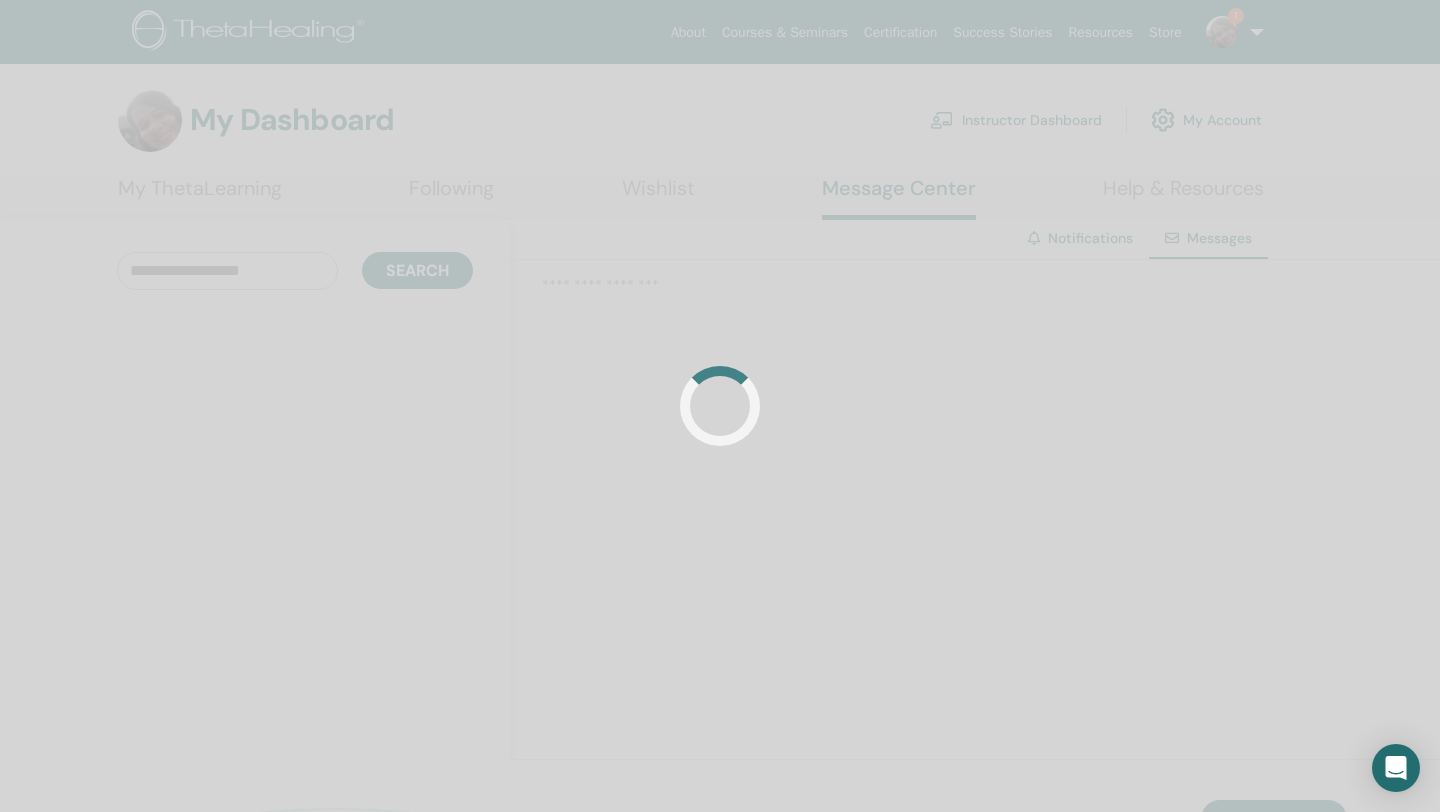 scroll, scrollTop: 0, scrollLeft: 0, axis: both 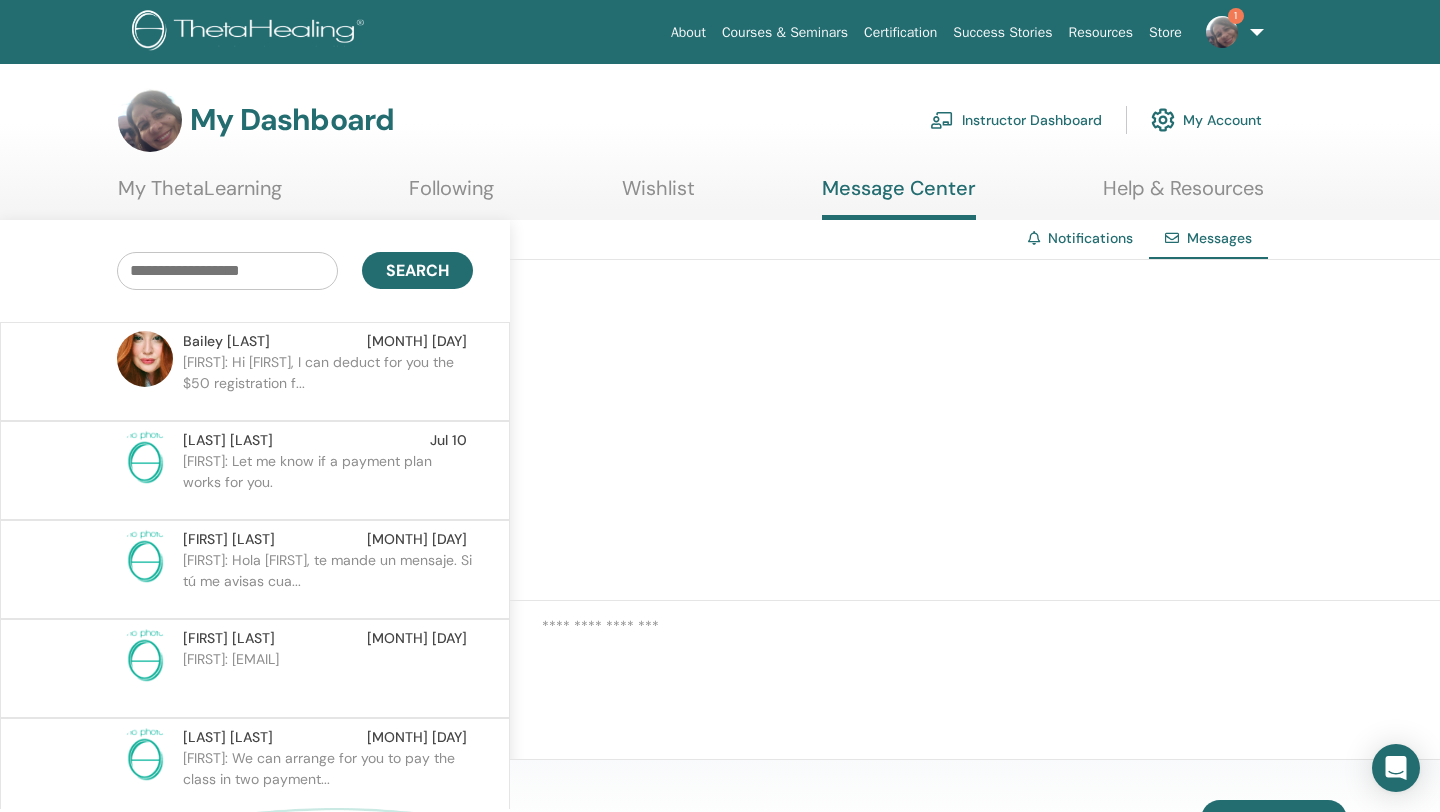 click on "Rosa: Hi Bailey, I can deduct for you the $50 registration f..." at bounding box center (328, 382) 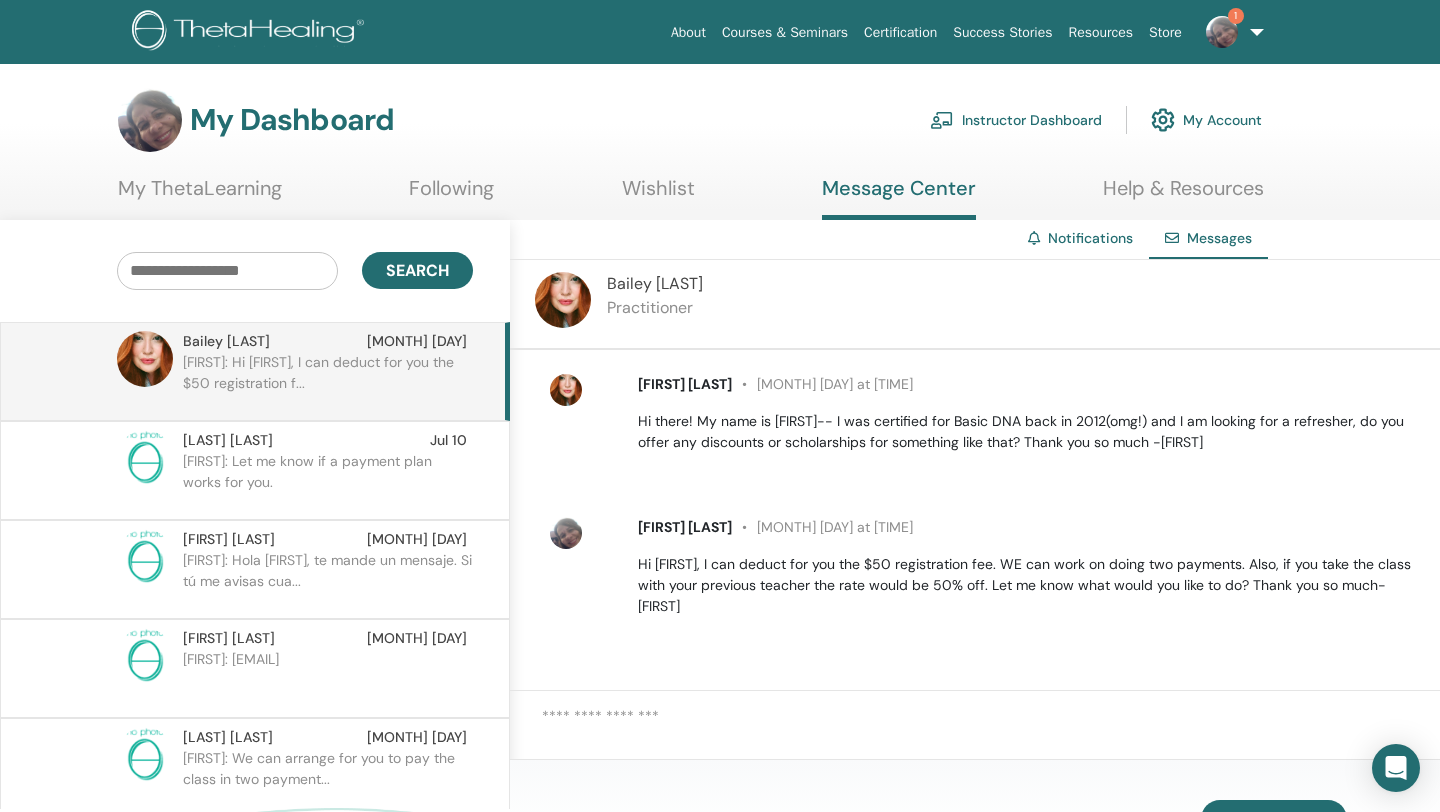 click at bounding box center [1222, 32] 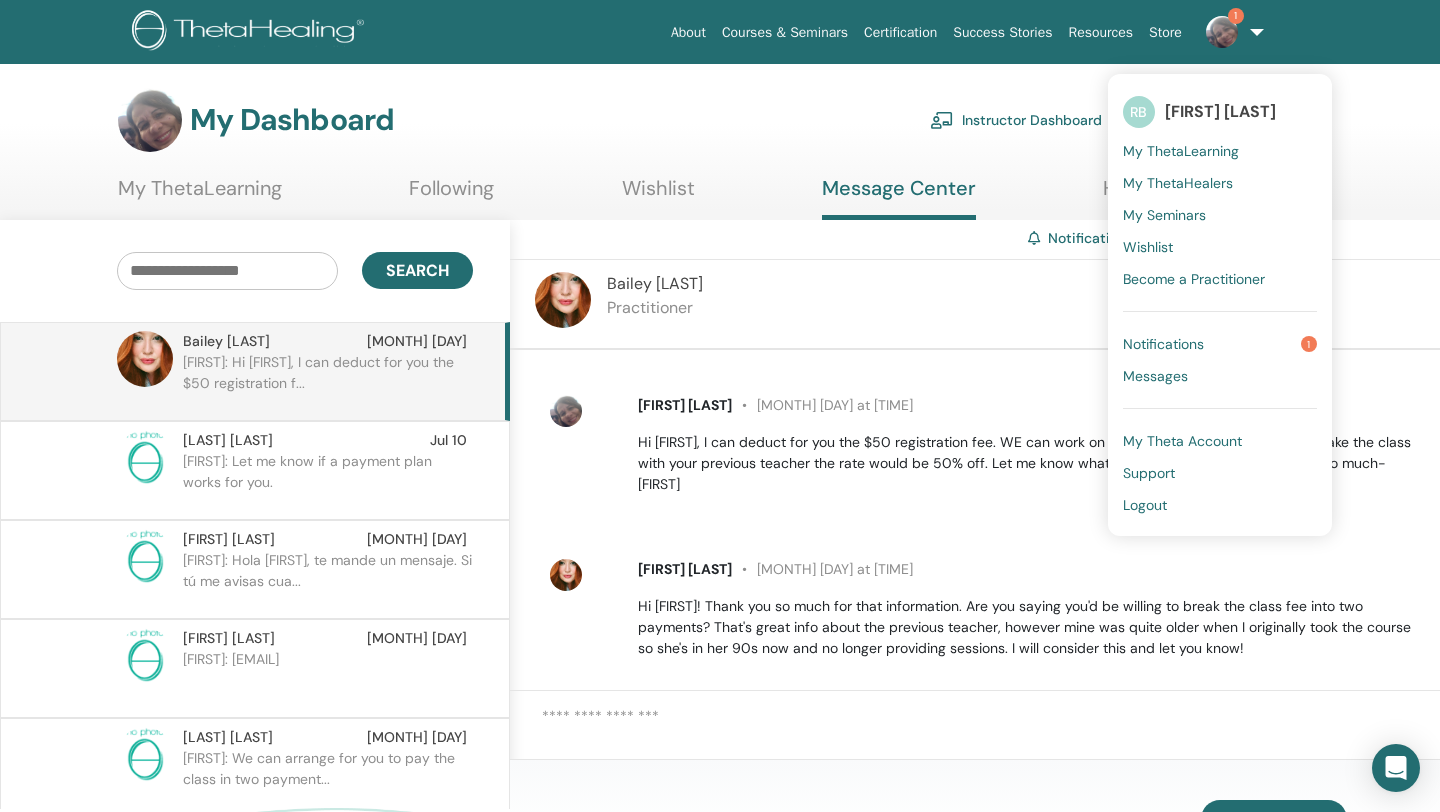 scroll, scrollTop: 126, scrollLeft: 0, axis: vertical 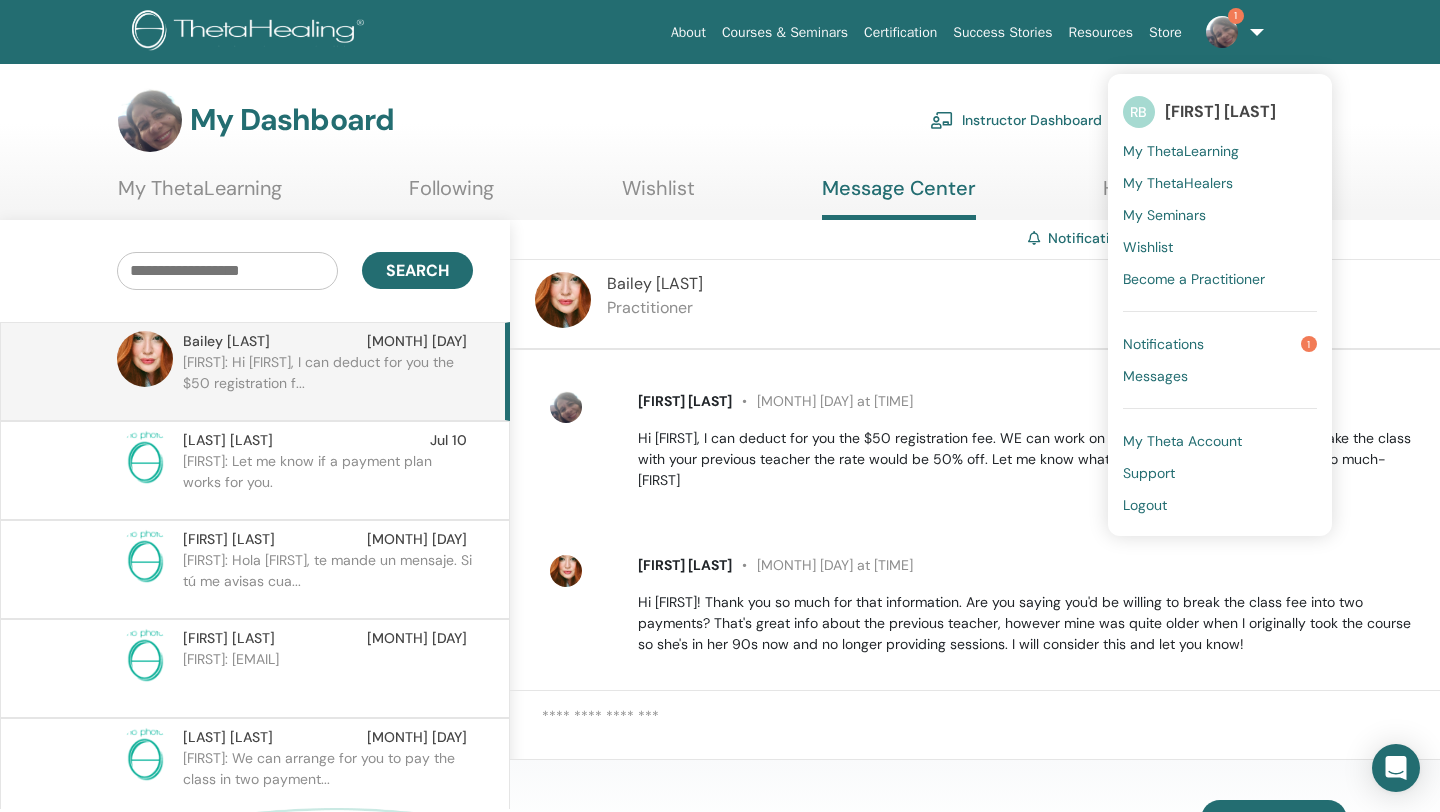 click at bounding box center [991, 731] 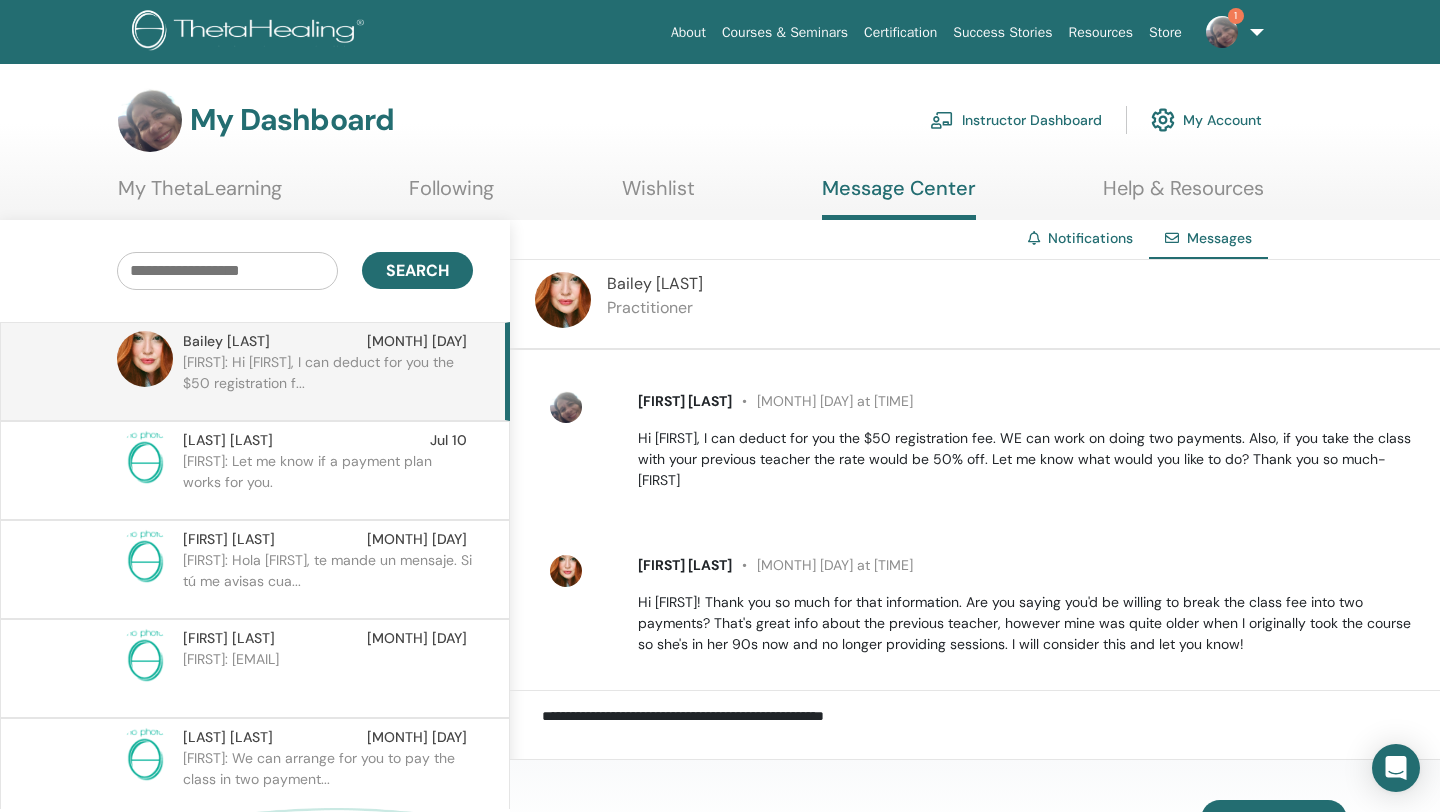 click on "**********" at bounding box center [991, 731] 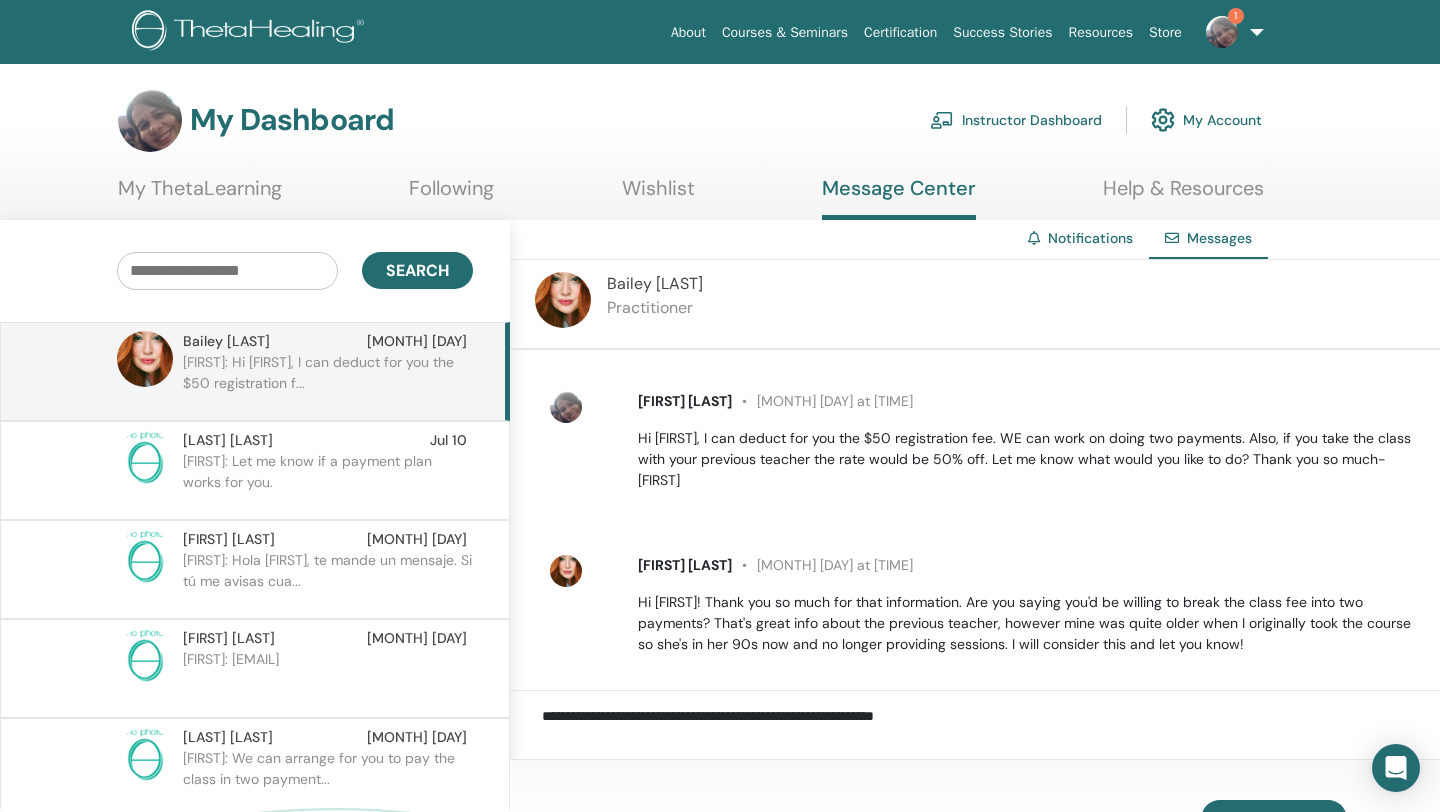 drag, startPoint x: 969, startPoint y: 715, endPoint x: 829, endPoint y: 716, distance: 140.00357 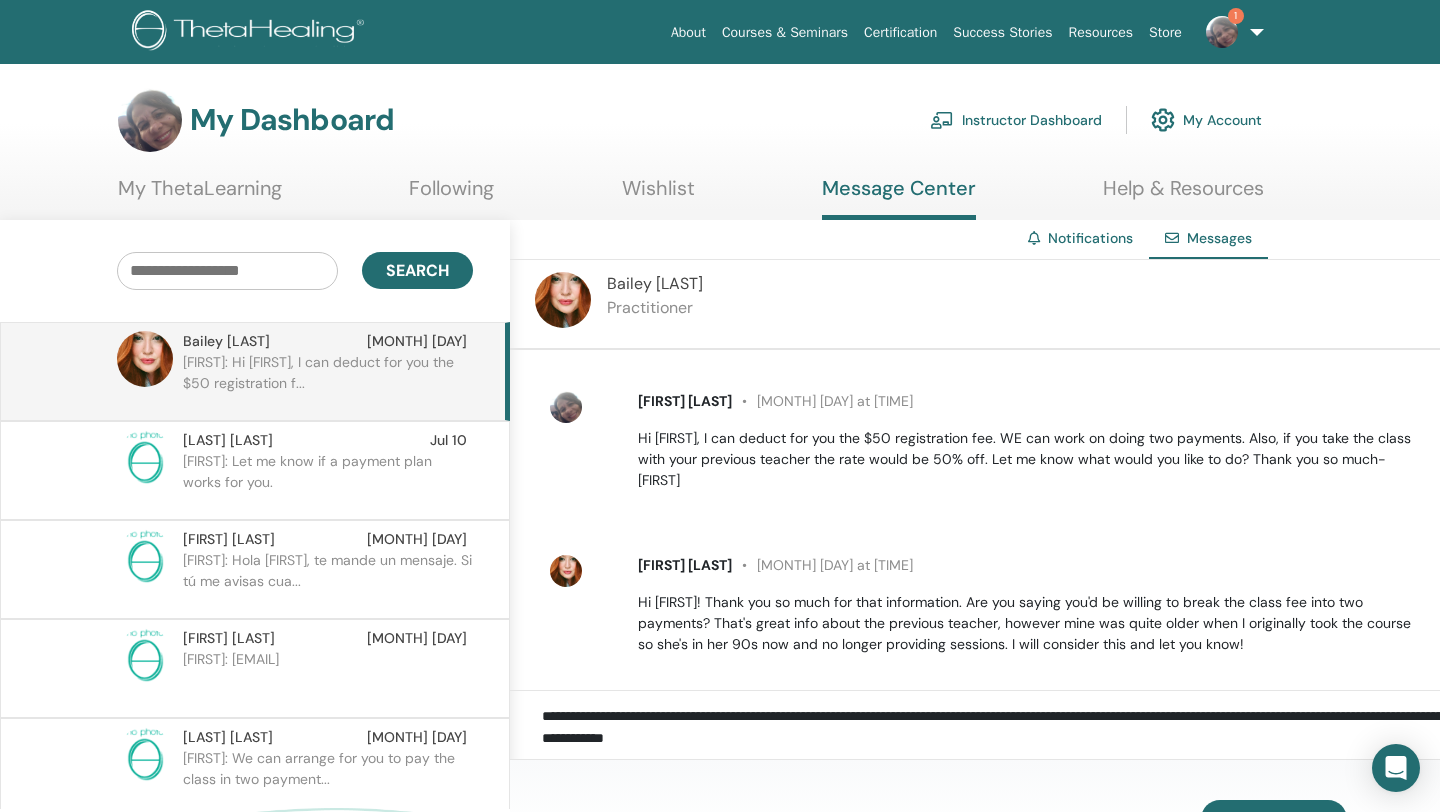 click on "**********" at bounding box center (991, 731) 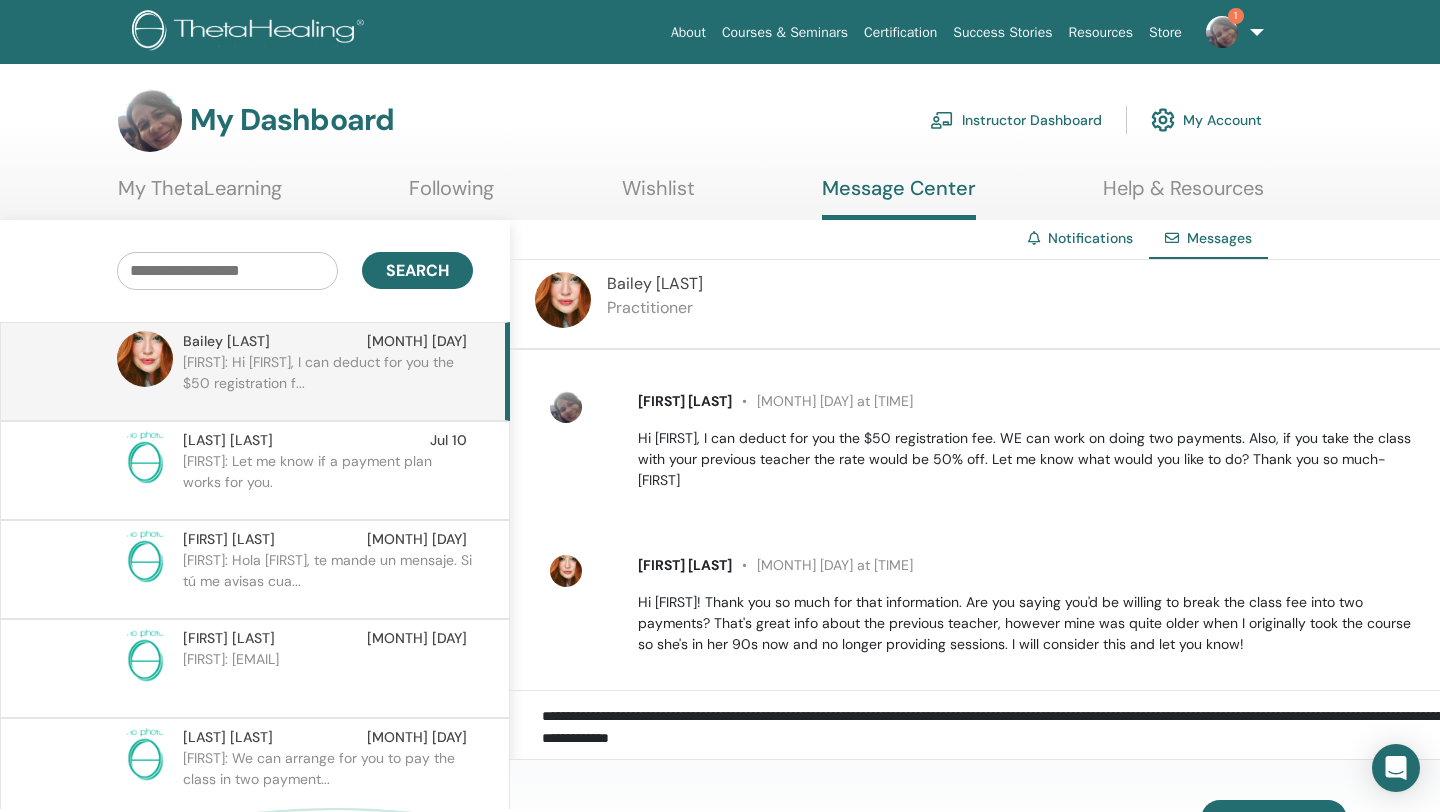 click on "**********" at bounding box center [991, 731] 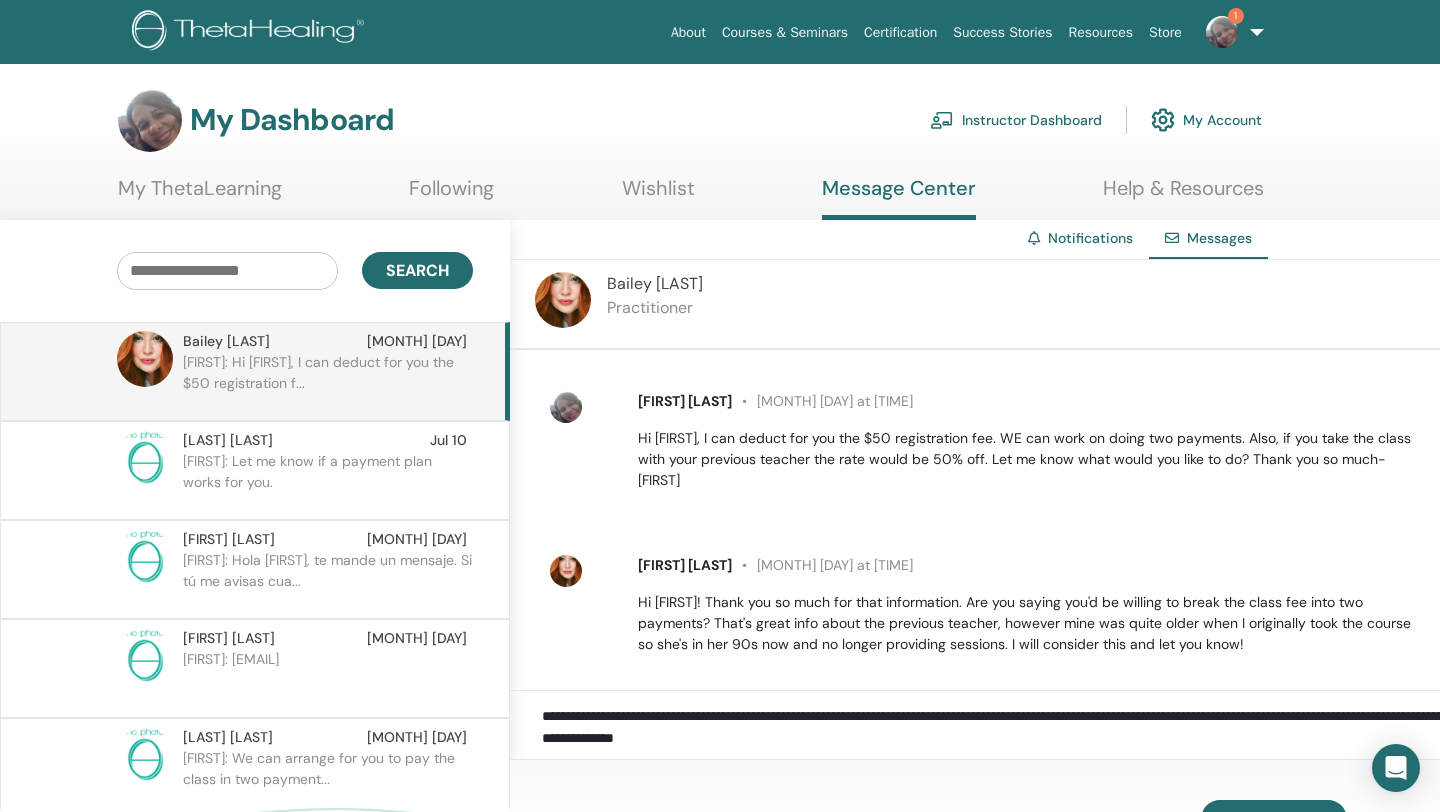 click on "**********" at bounding box center [991, 731] 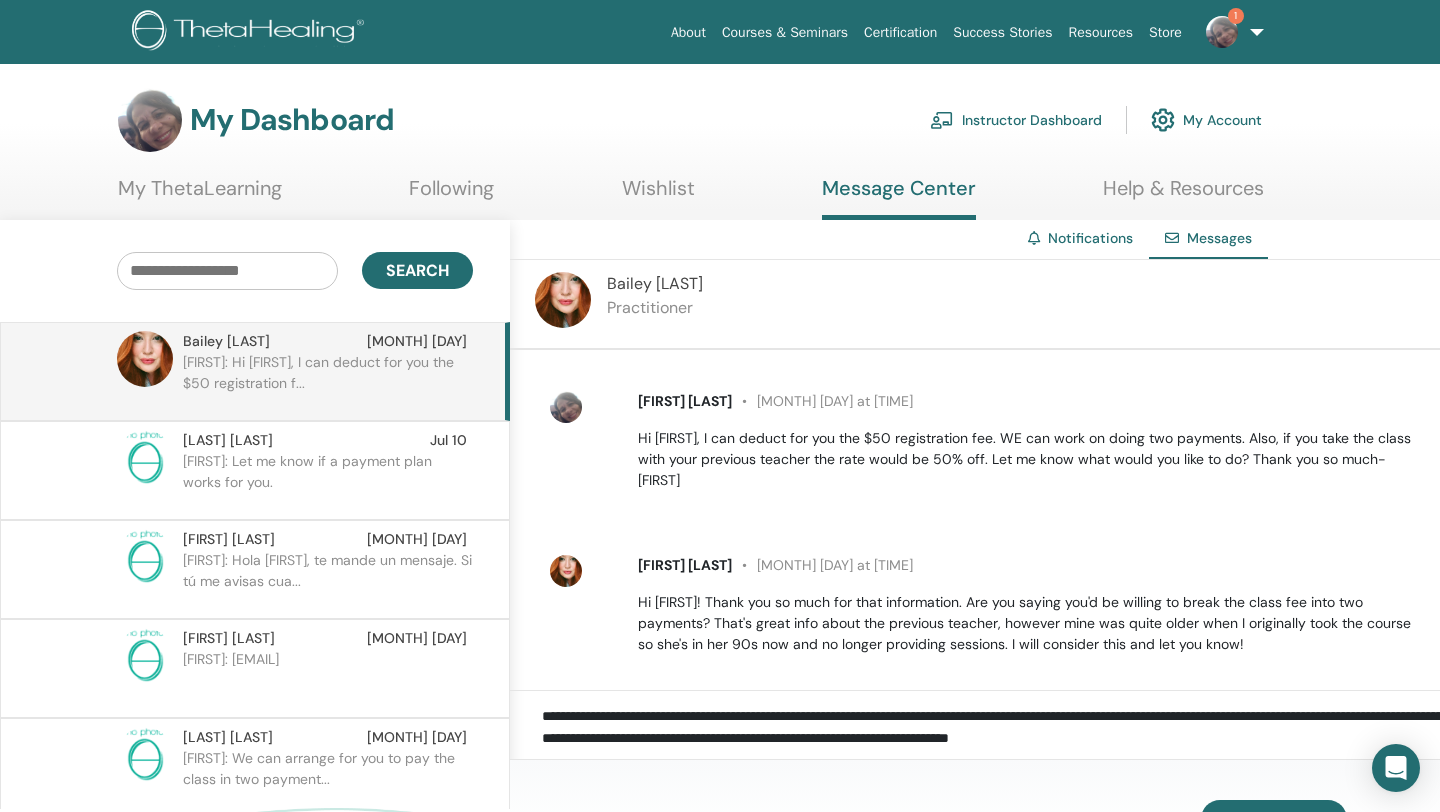 drag, startPoint x: 870, startPoint y: 740, endPoint x: 609, endPoint y: 741, distance: 261.00192 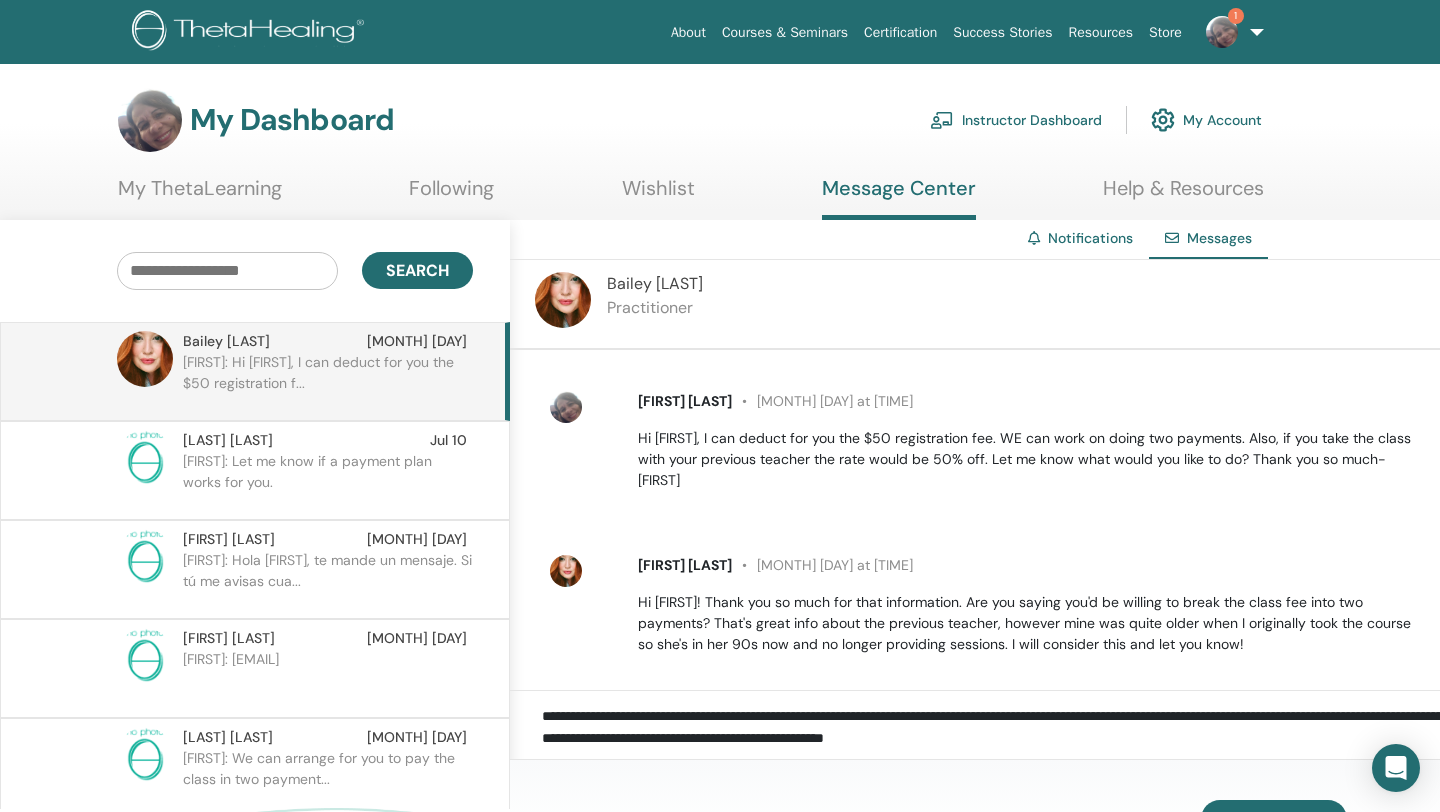 click on "**********" at bounding box center [991, 731] 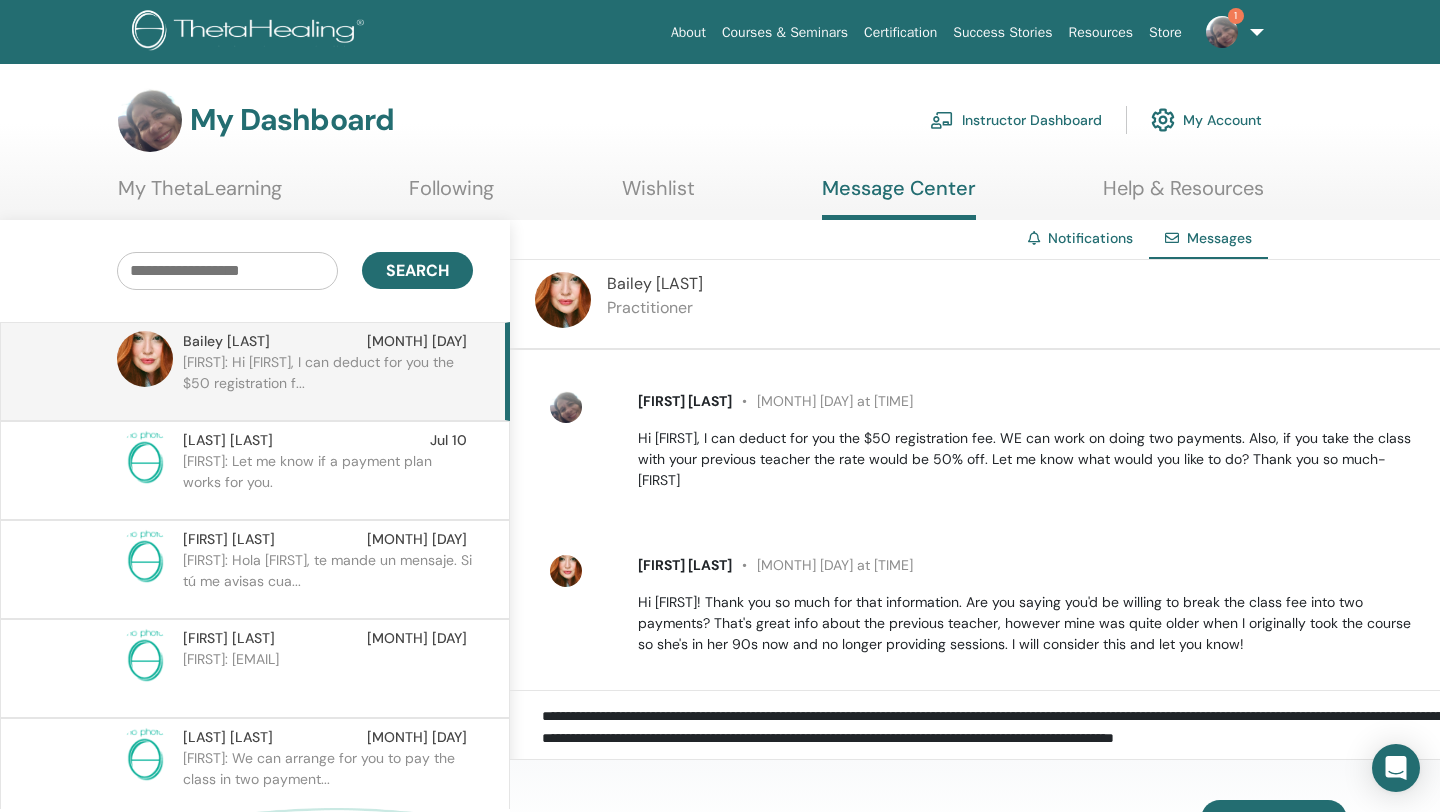 scroll, scrollTop: 33, scrollLeft: 0, axis: vertical 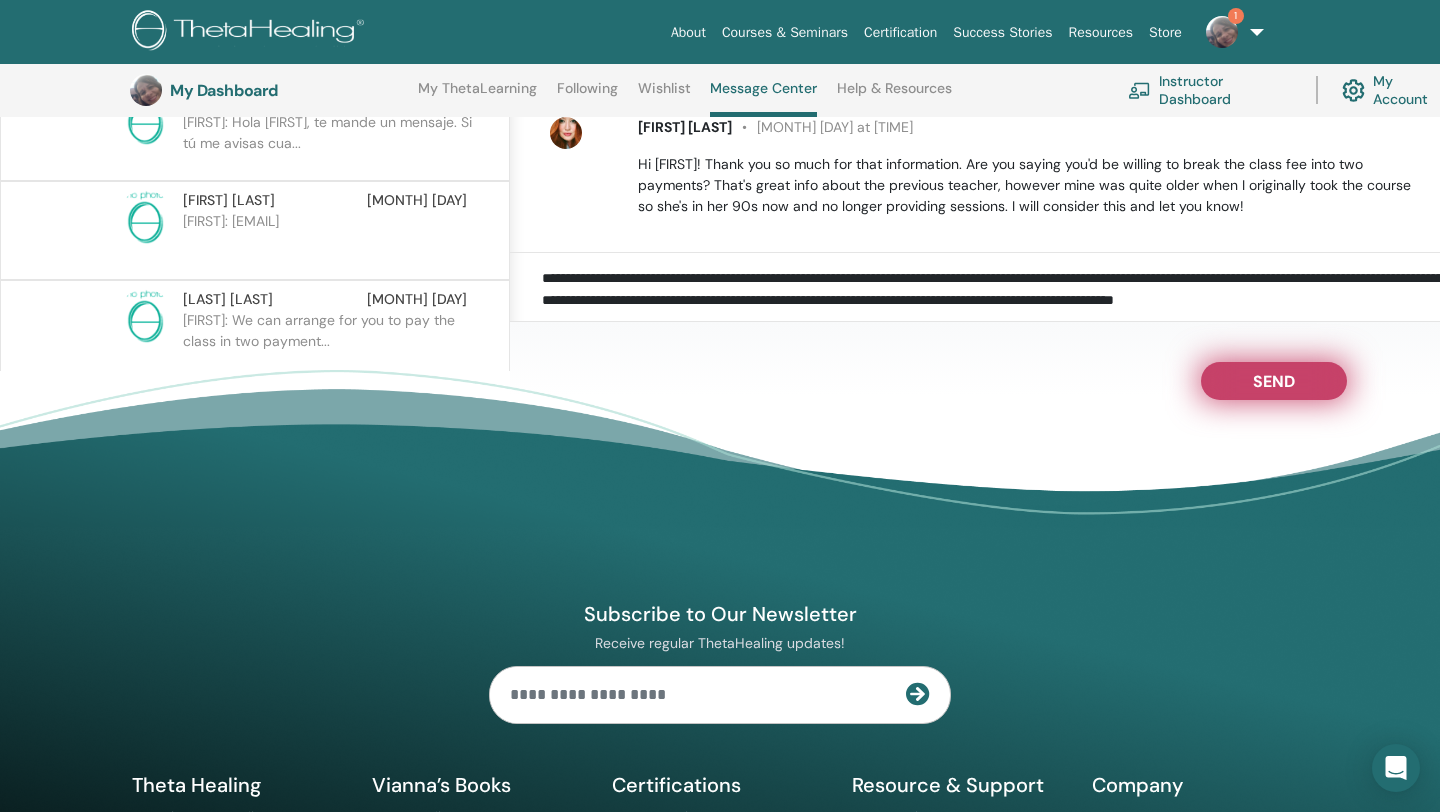 type on "**********" 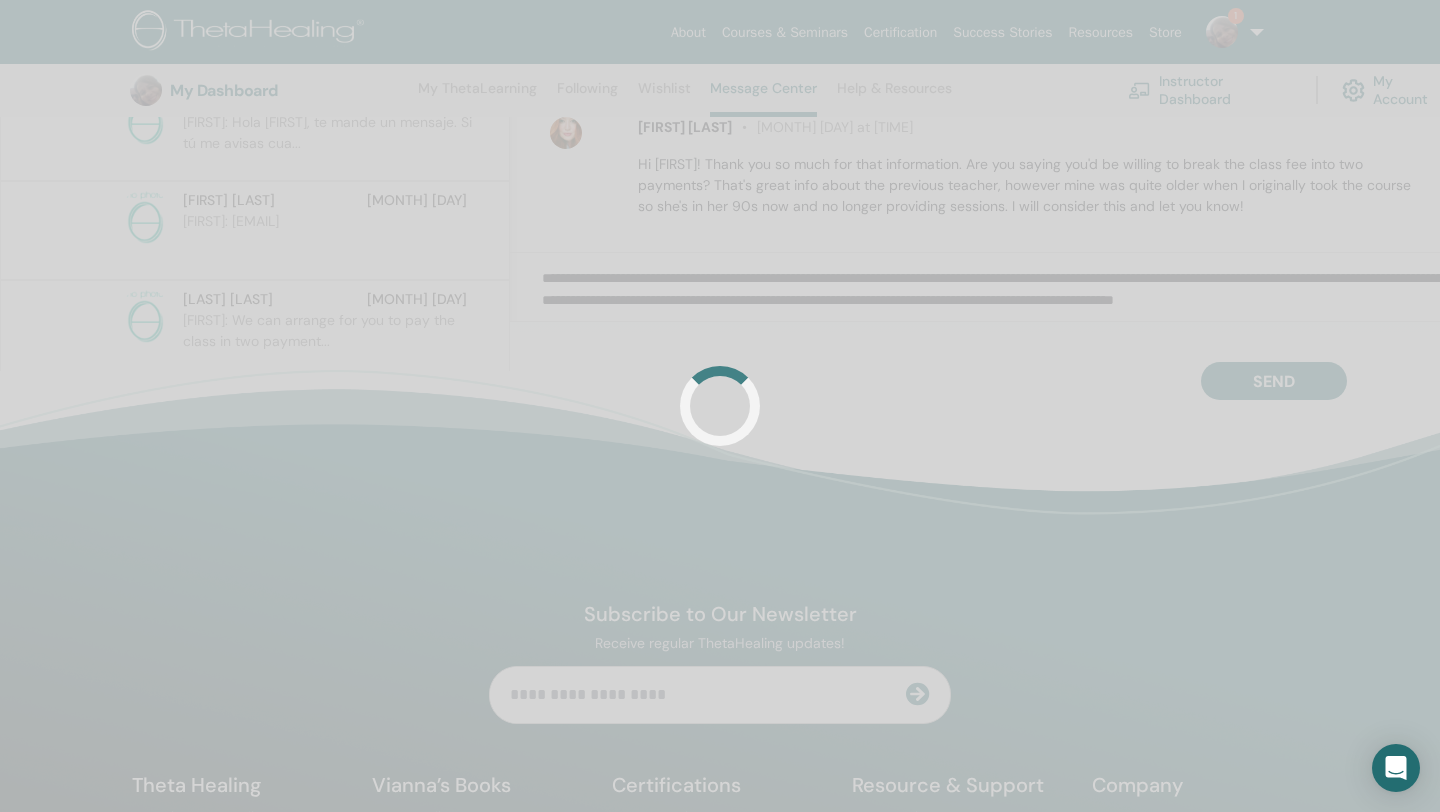 type 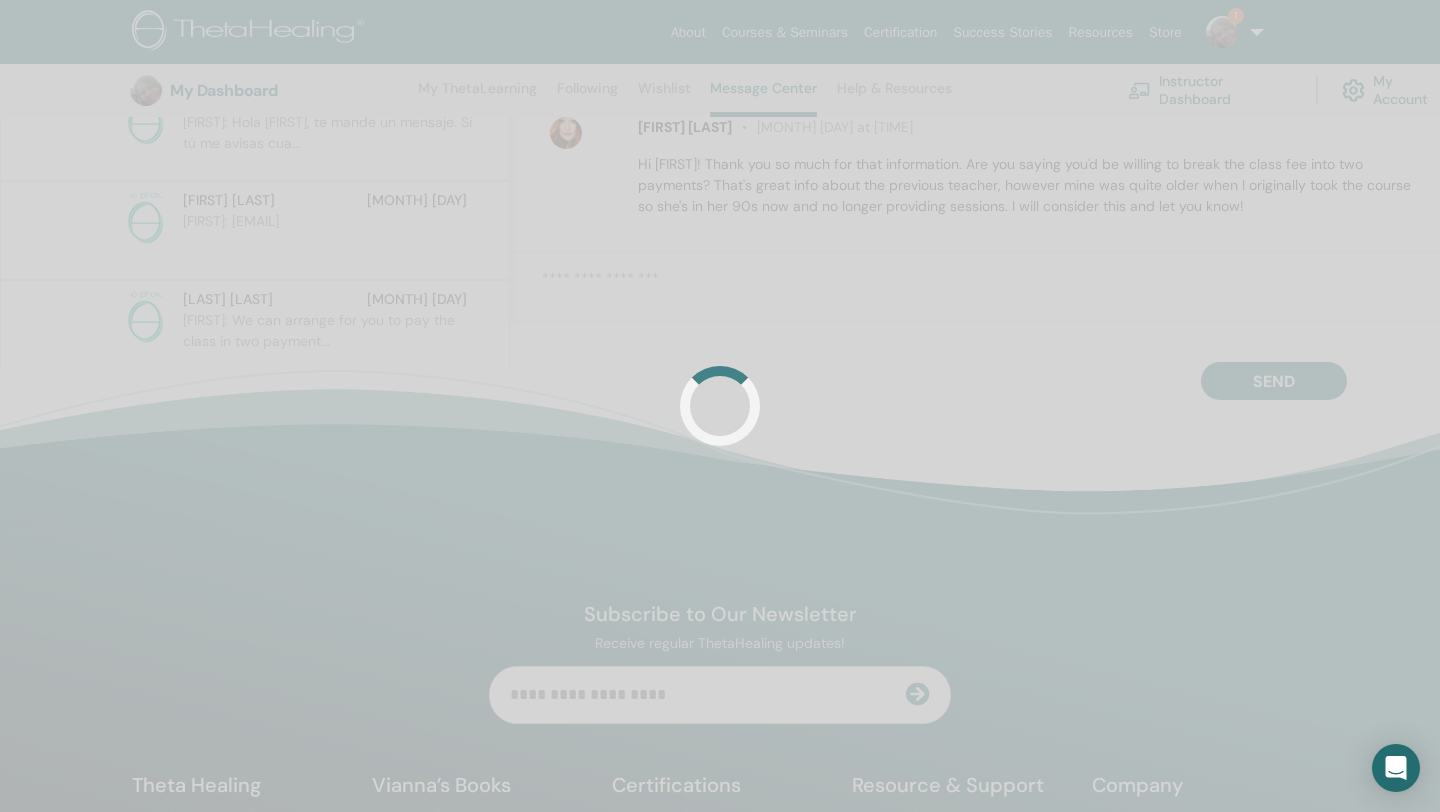 scroll, scrollTop: 0, scrollLeft: 0, axis: both 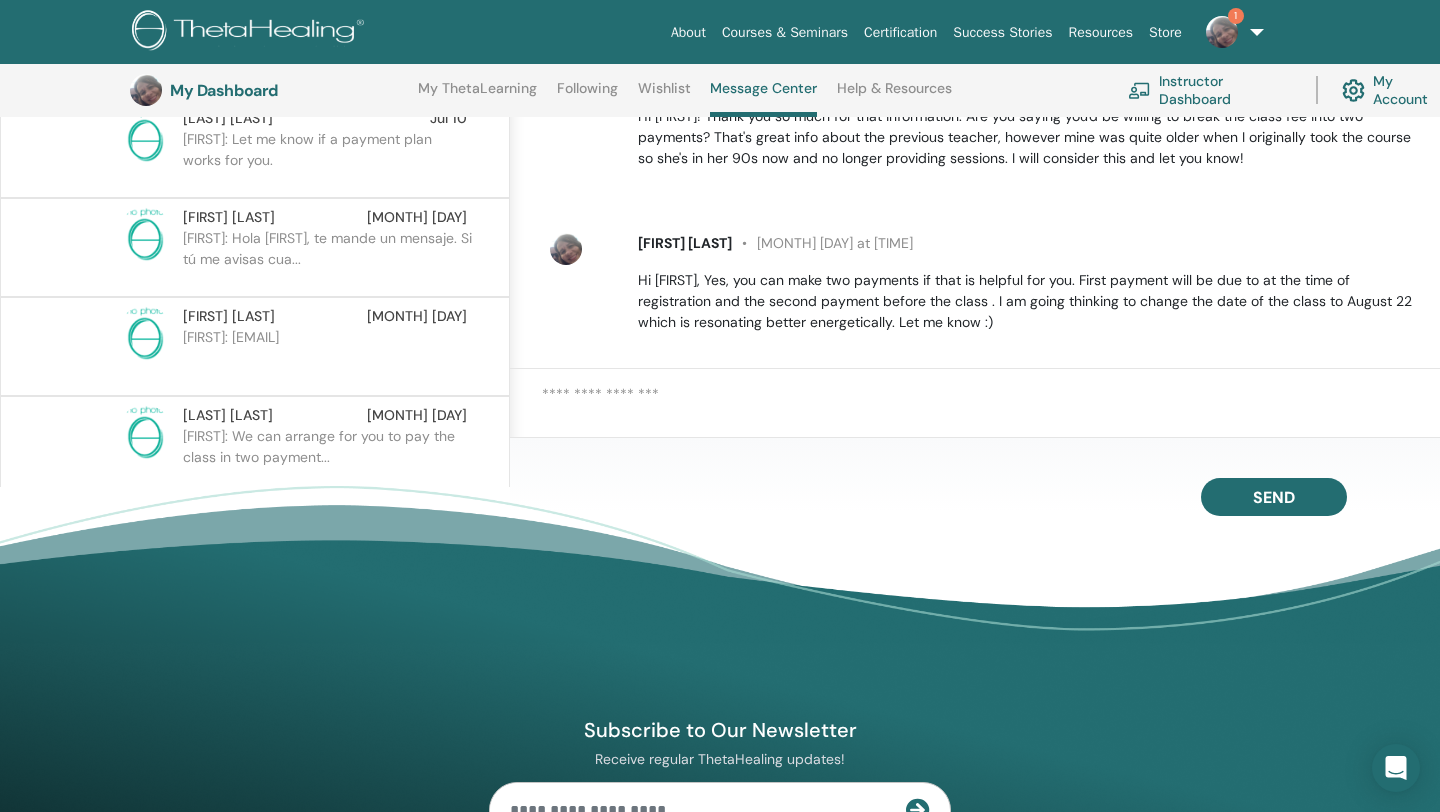 click at bounding box center [1222, 32] 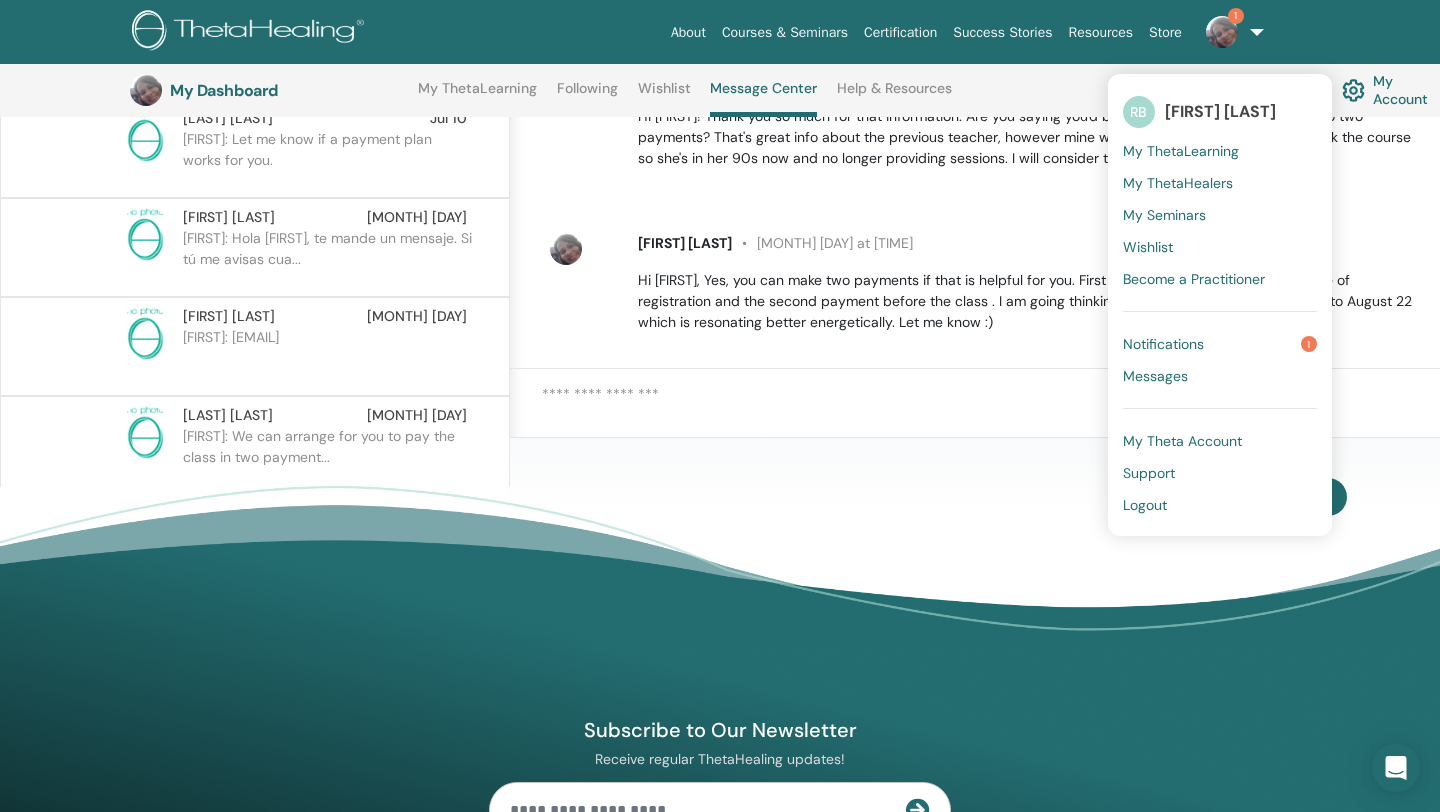 click at bounding box center (1222, 32) 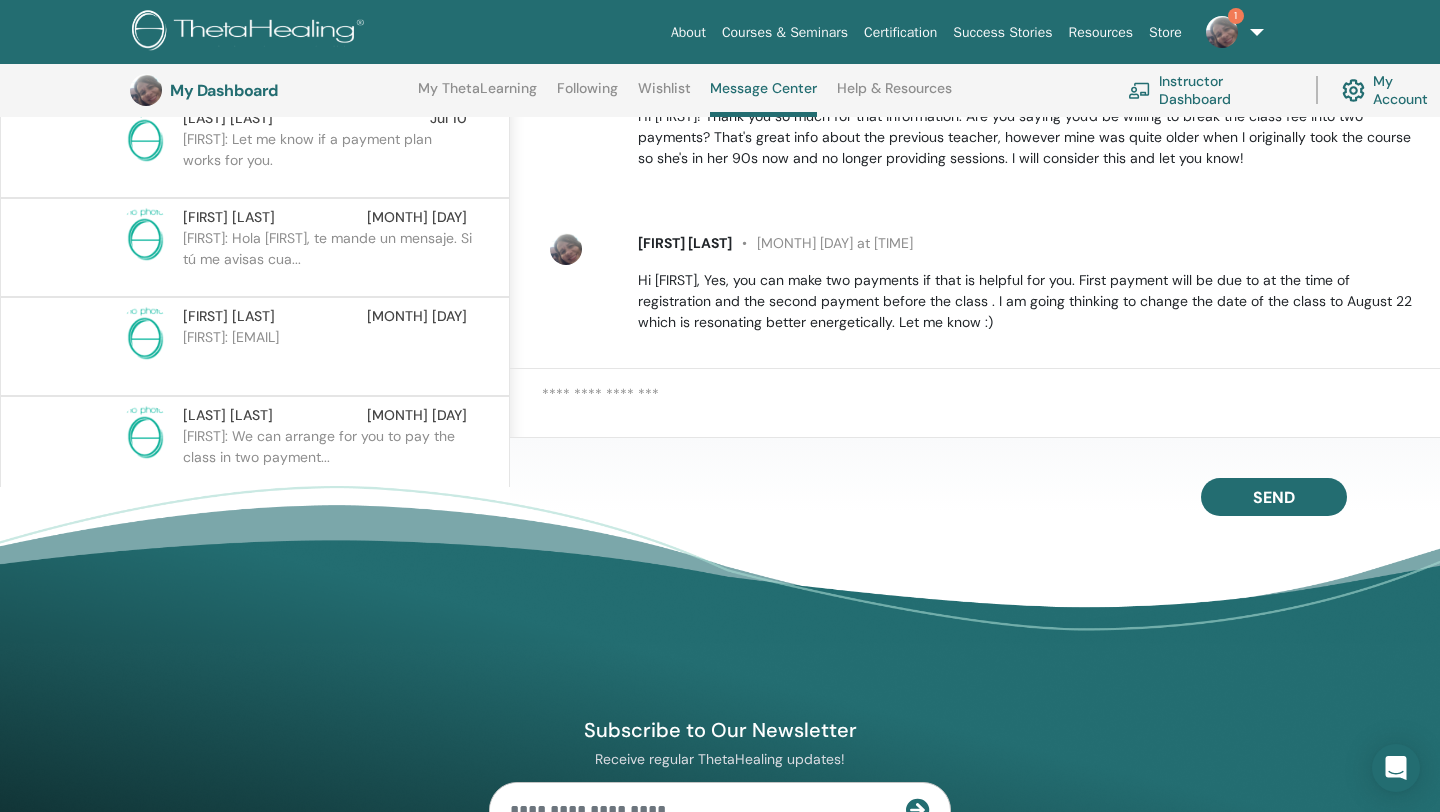 scroll, scrollTop: 284, scrollLeft: 0, axis: vertical 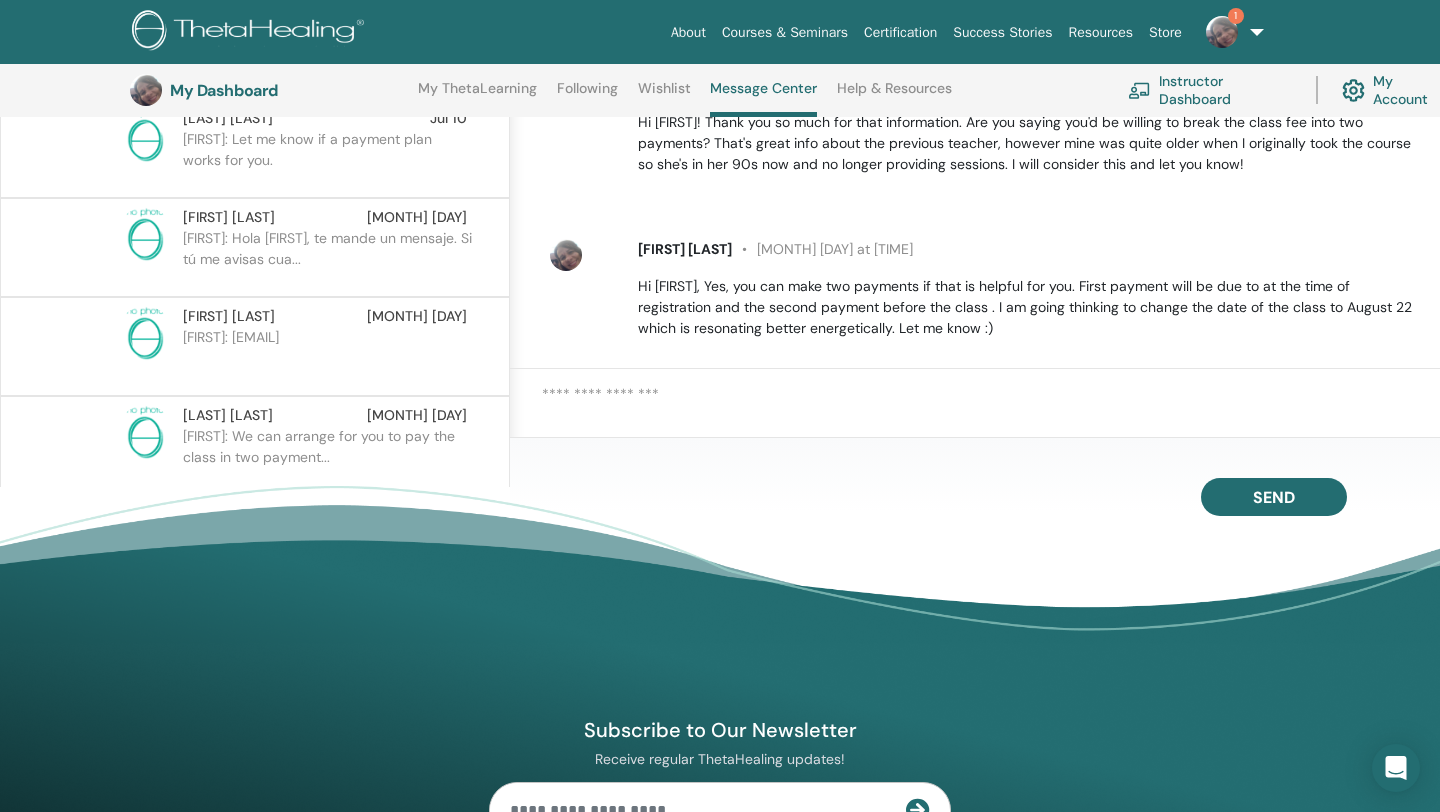 click at bounding box center (1222, 32) 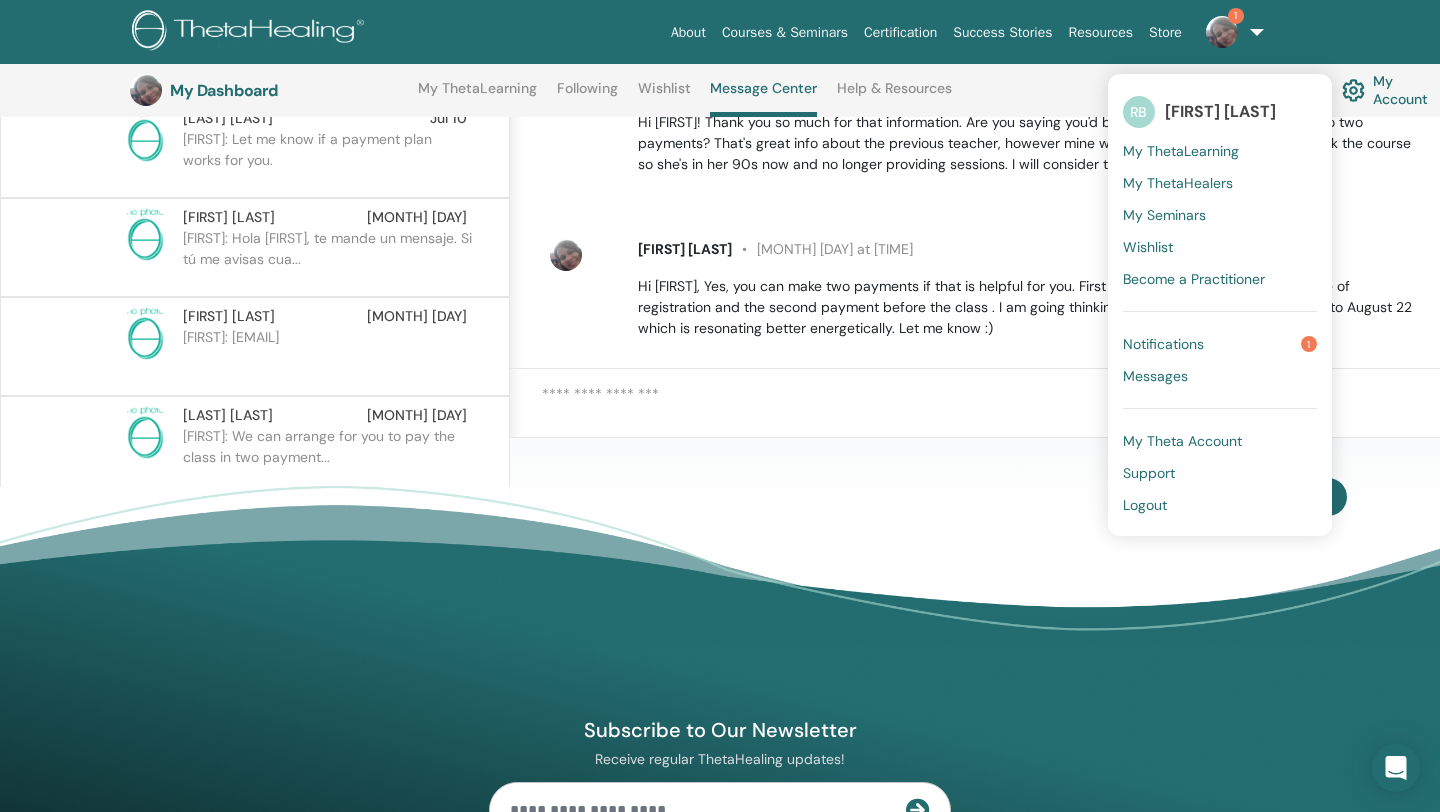click at bounding box center [1222, 32] 